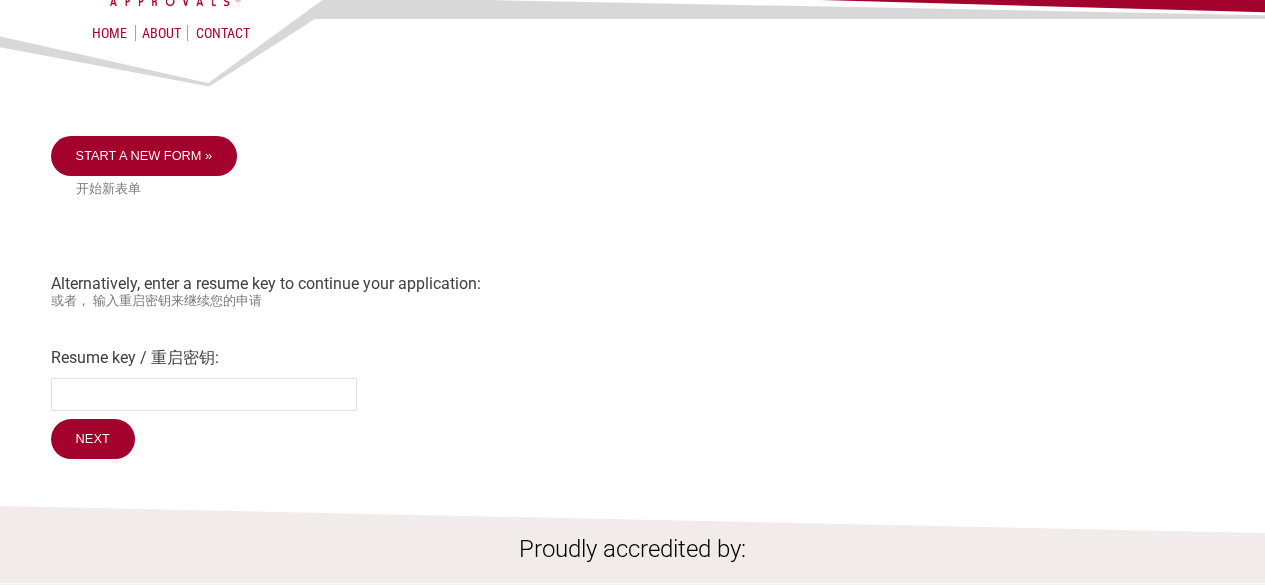 scroll, scrollTop: 120, scrollLeft: 0, axis: vertical 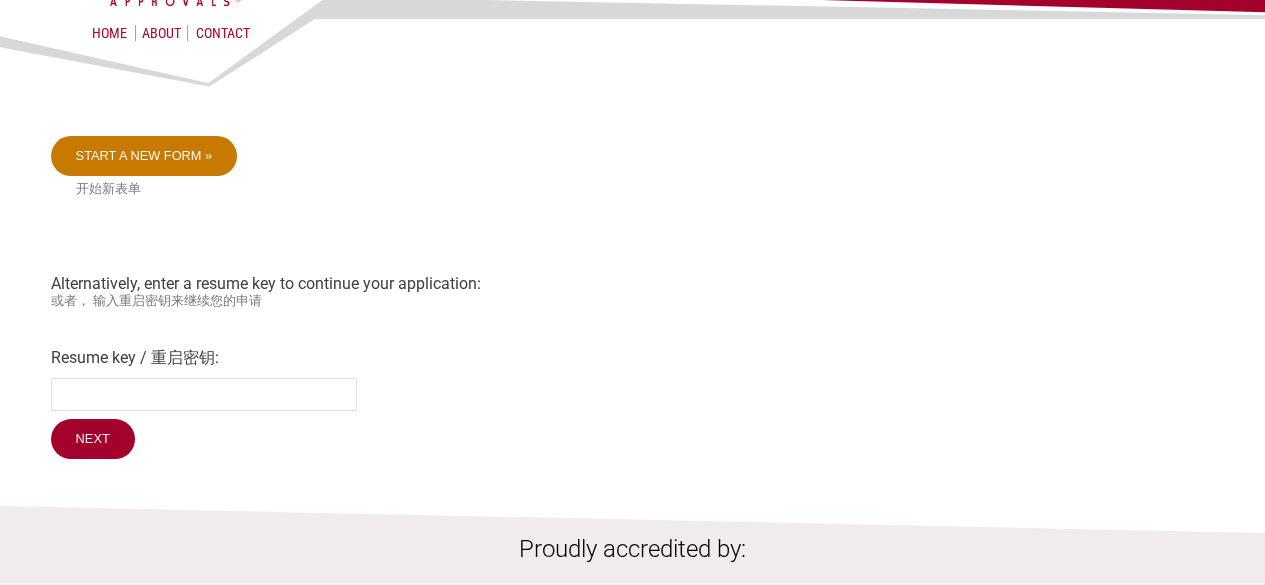 click on "Start a new form »" at bounding box center [144, 156] 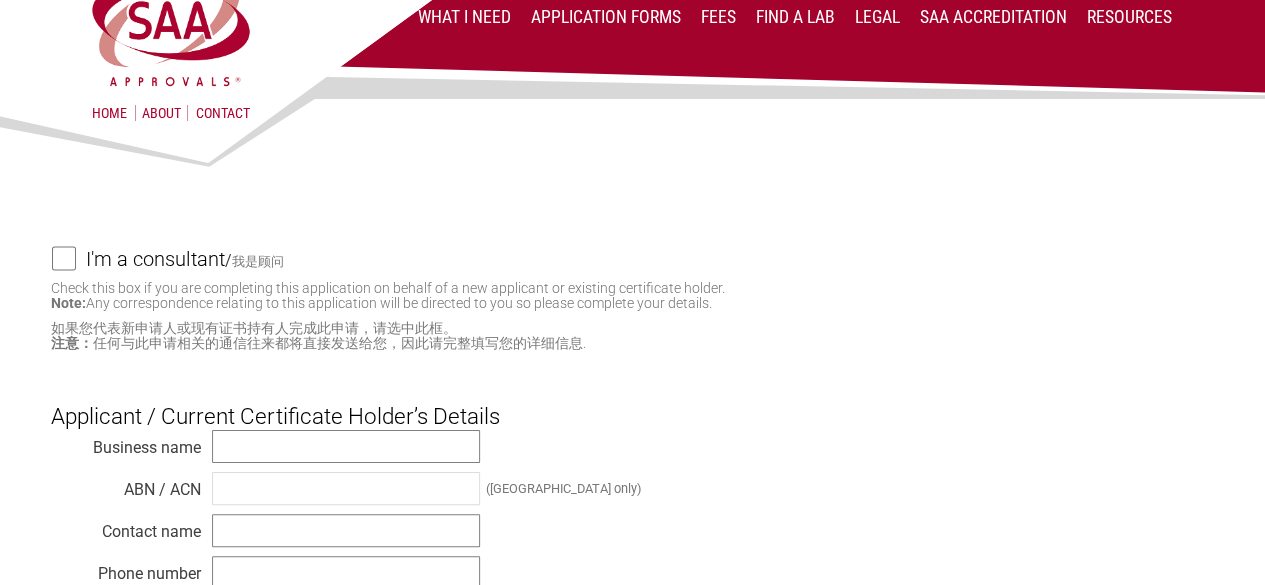 scroll, scrollTop: 160, scrollLeft: 0, axis: vertical 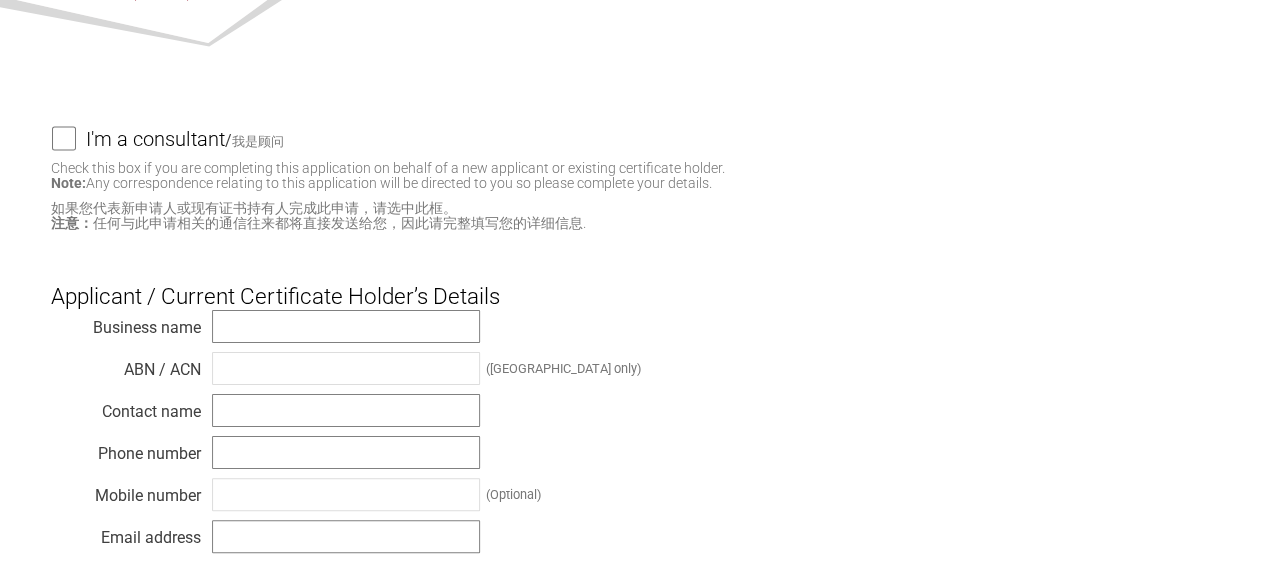 click on "I'm a consultant  /  我是顾问" at bounding box center (64, 138) 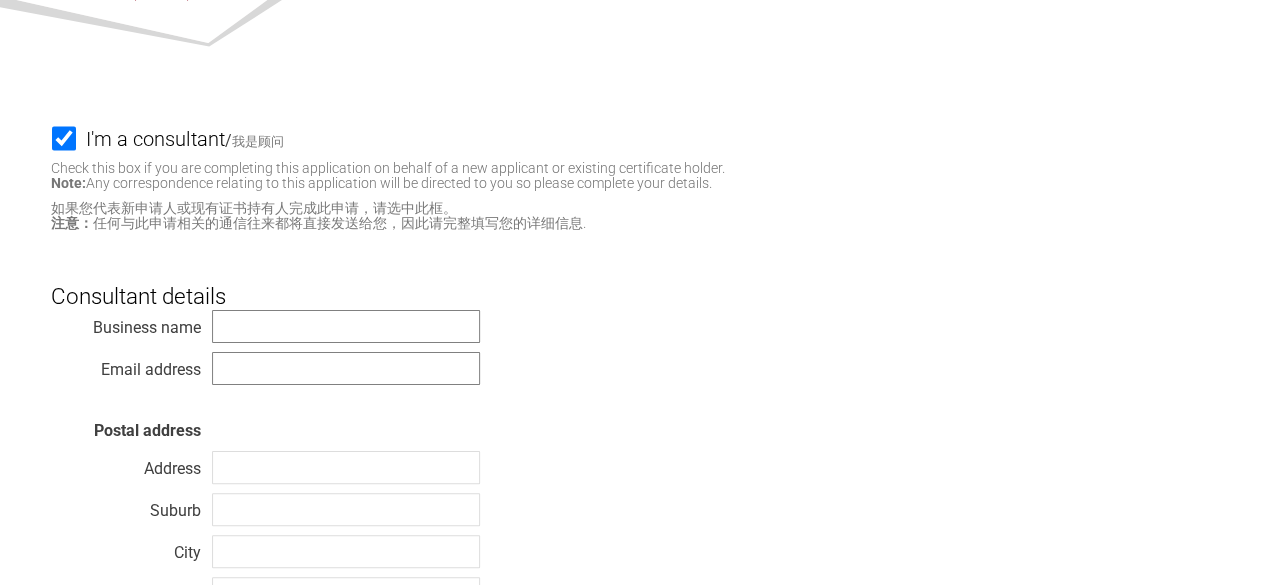 click on "Business name
Email address
Postal address
Address
Suburb
City
State
Postcode
Country
---------
[GEOGRAPHIC_DATA]
[GEOGRAPHIC_DATA]
[GEOGRAPHIC_DATA]
[US_STATE]
[GEOGRAPHIC_DATA]
[GEOGRAPHIC_DATA]
[GEOGRAPHIC_DATA]
Antarctica
[GEOGRAPHIC_DATA]
[GEOGRAPHIC_DATA]
[GEOGRAPHIC_DATA]
[GEOGRAPHIC_DATA]
[GEOGRAPHIC_DATA]
[GEOGRAPHIC_DATA]
[GEOGRAPHIC_DATA]
[GEOGRAPHIC_DATA]
[GEOGRAPHIC_DATA]
[GEOGRAPHIC_DATA]
[GEOGRAPHIC_DATA]
[GEOGRAPHIC_DATA]
[GEOGRAPHIC_DATA]
[GEOGRAPHIC_DATA]
[GEOGRAPHIC_DATA]
[GEOGRAPHIC_DATA]
[GEOGRAPHIC_DATA]
[GEOGRAPHIC_DATA]
[GEOGRAPHIC_DATA]
[GEOGRAPHIC_DATA]
[GEOGRAPHIC_DATA]
[GEOGRAPHIC_DATA]
[GEOGRAPHIC_DATA]
[GEOGRAPHIC_DATA]
[GEOGRAPHIC_DATA]
[GEOGRAPHIC_DATA]
[GEOGRAPHIC_DATA]
[GEOGRAPHIC_DATA]
[GEOGRAPHIC_DATA]
[GEOGRAPHIC_DATA]
[GEOGRAPHIC_DATA]
[GEOGRAPHIC_DATA]
[GEOGRAPHIC_DATA]
[PERSON_NAME]
[GEOGRAPHIC_DATA]
[GEOGRAPHIC_DATA]
Cocos (Keeling) Islands
[GEOGRAPHIC_DATA]
[GEOGRAPHIC_DATA]
[GEOGRAPHIC_DATA]
[GEOGRAPHIC_DATA], [GEOGRAPHIC_DATA]
[GEOGRAPHIC_DATA]
[GEOGRAPHIC_DATA]
Cote d'Ivoire
[GEOGRAPHIC_DATA]
[GEOGRAPHIC_DATA]" at bounding box center (633, 505) 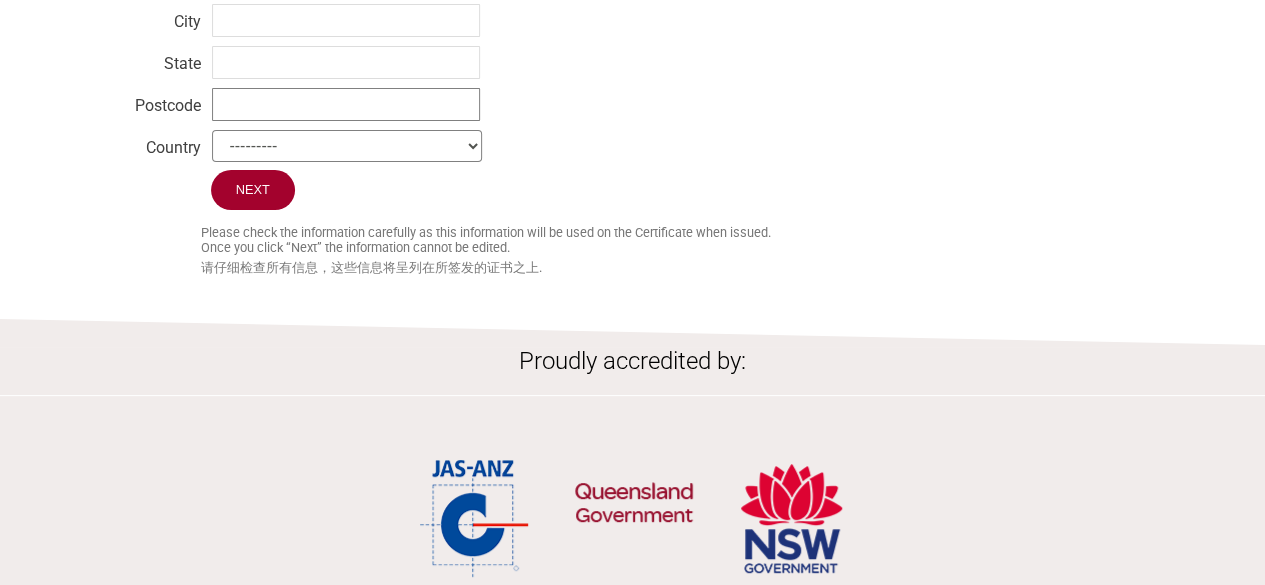 scroll, scrollTop: 1332, scrollLeft: 0, axis: vertical 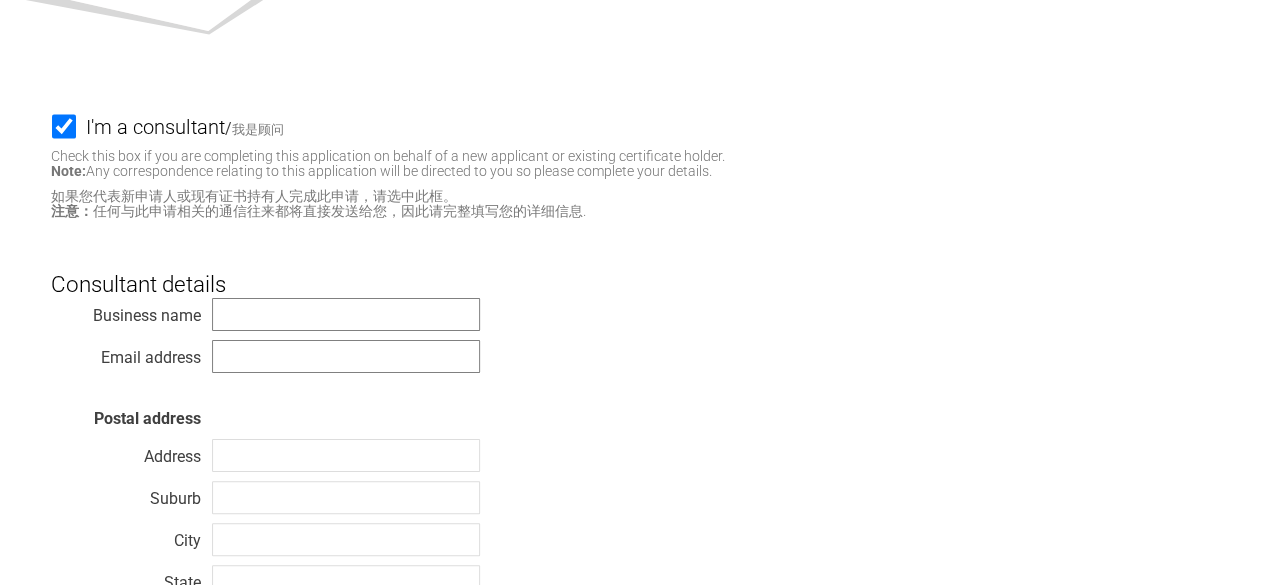 click on "I'm a consultant  /  我是顾问" at bounding box center [64, 126] 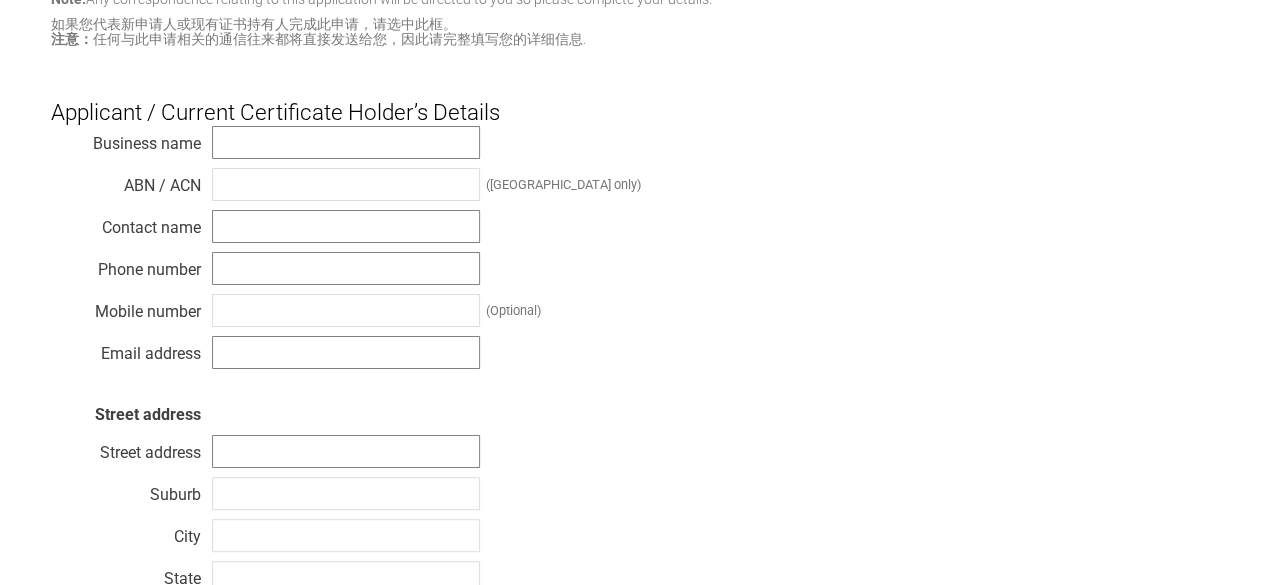 scroll, scrollTop: 337, scrollLeft: 0, axis: vertical 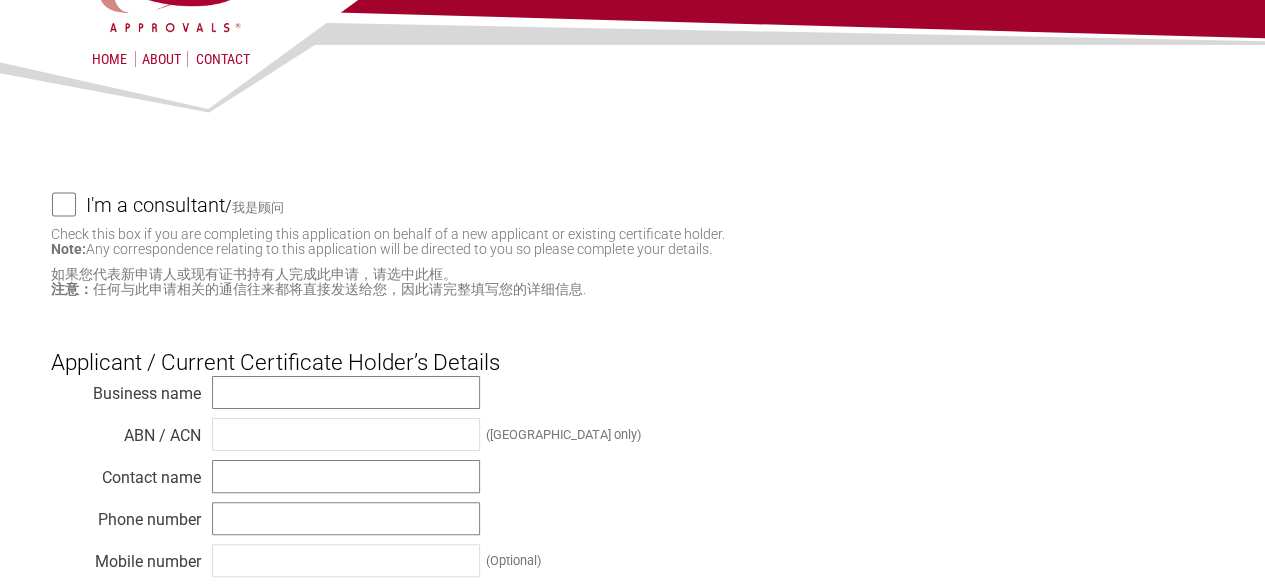 click on "I'm a consultant  /  我是顾问" at bounding box center [64, 204] 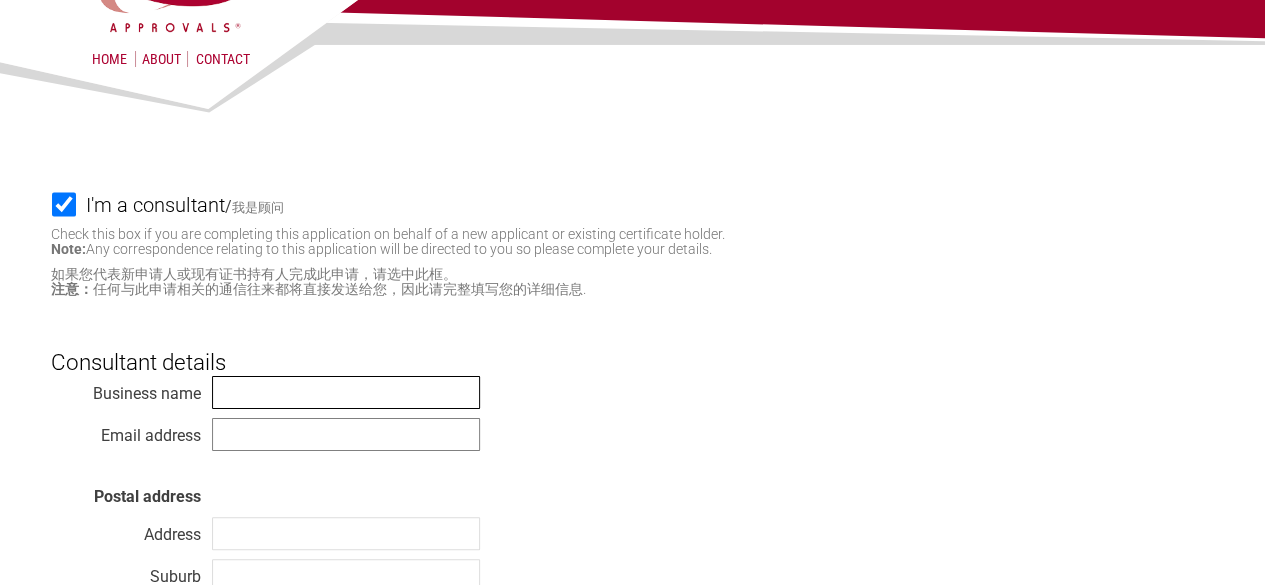 click at bounding box center [346, 392] 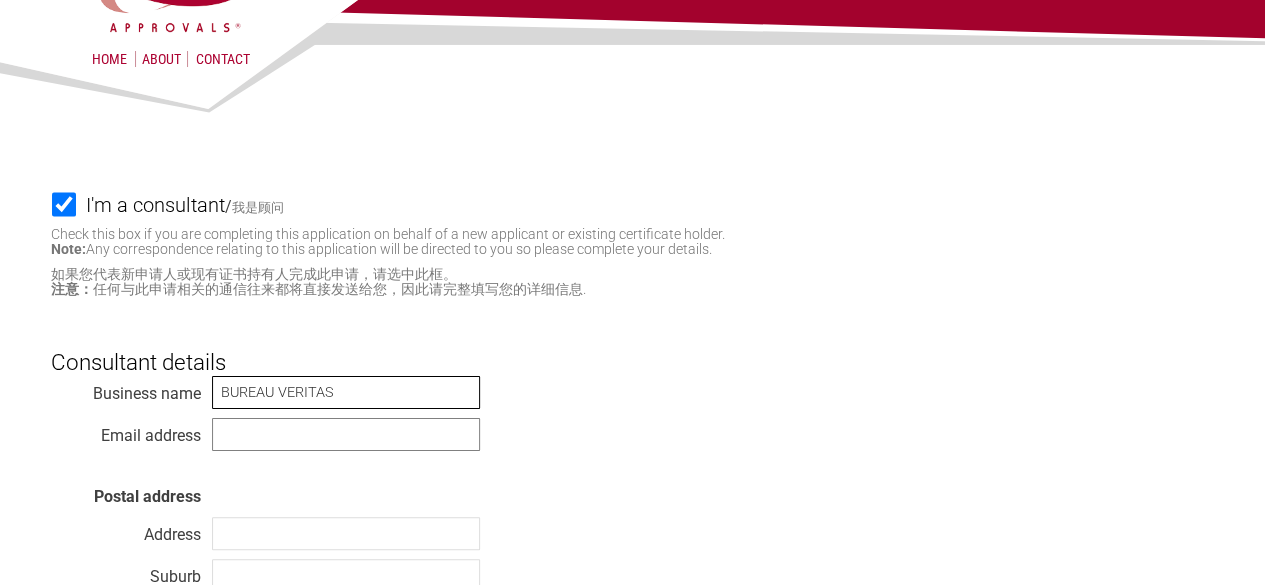 type on "[EMAIL_ADDRESS][DOMAIN_NAME]" 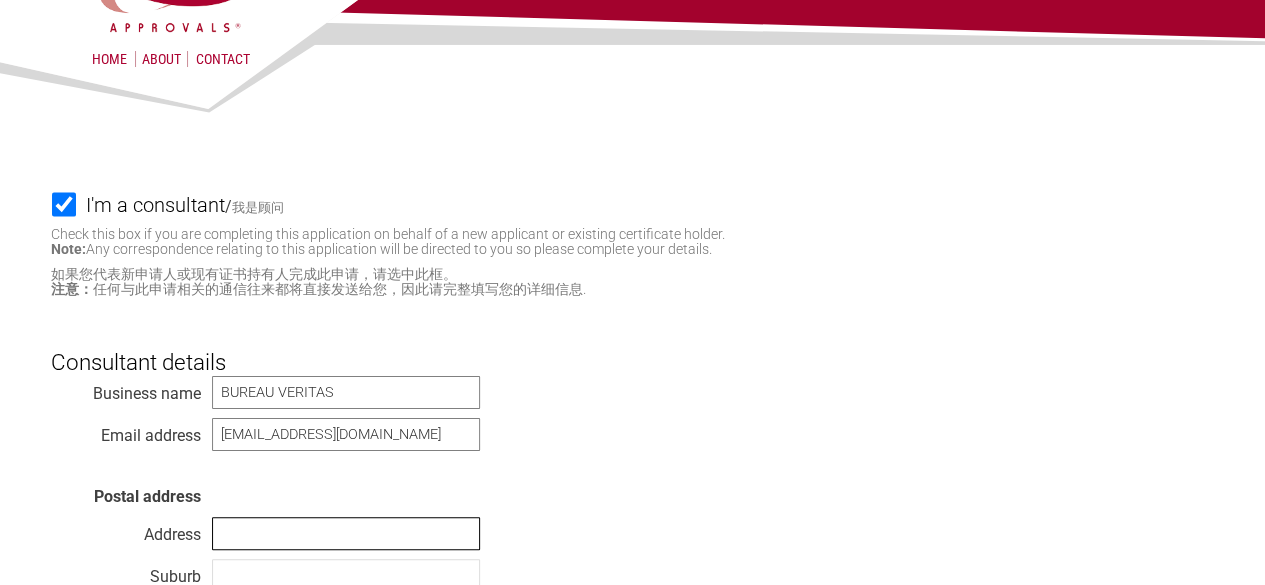 type on "[GEOGRAPHIC_DATA], [GEOGRAPHIC_DATA], [GEOGRAPHIC_DATA], [GEOGRAPHIC_DATA]" 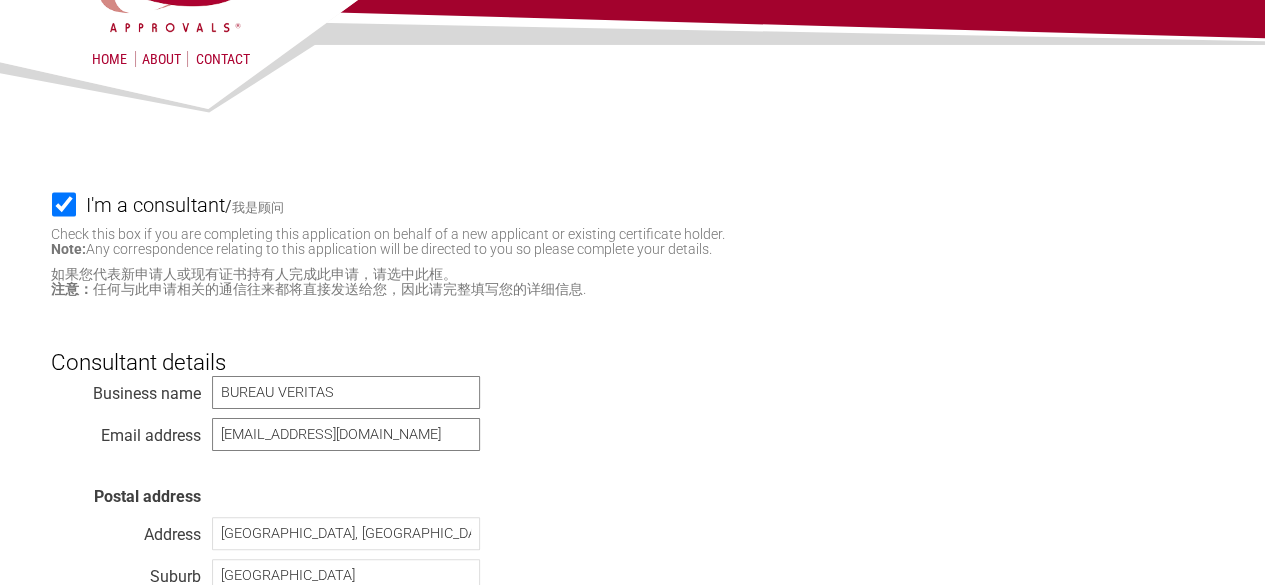 type on "560068" 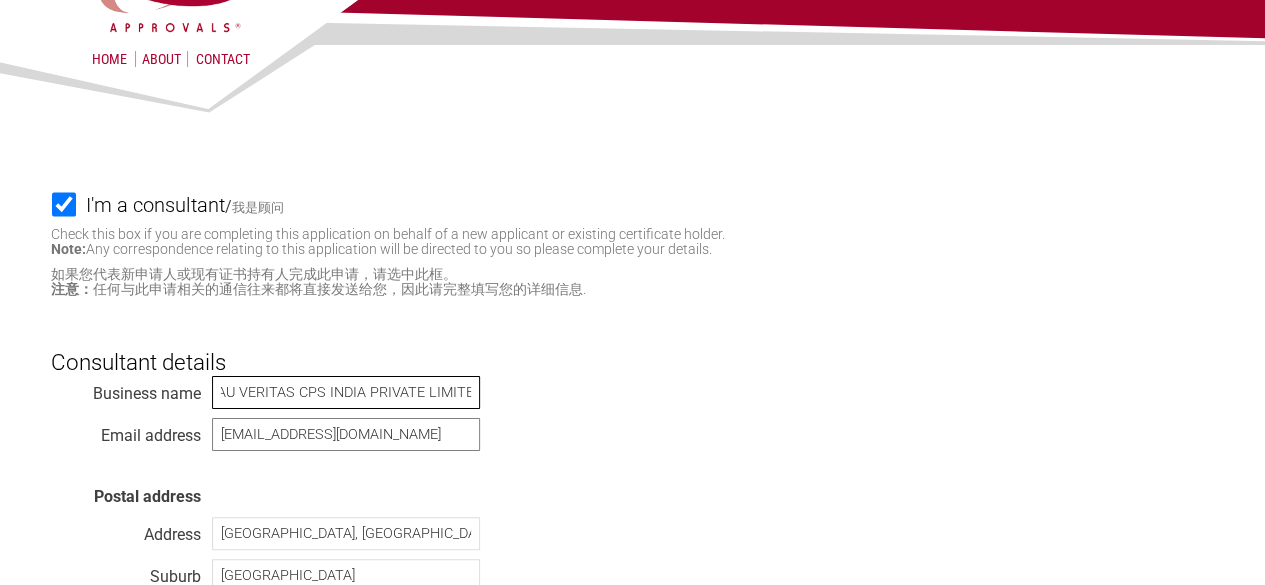 scroll, scrollTop: 0, scrollLeft: 48, axis: horizontal 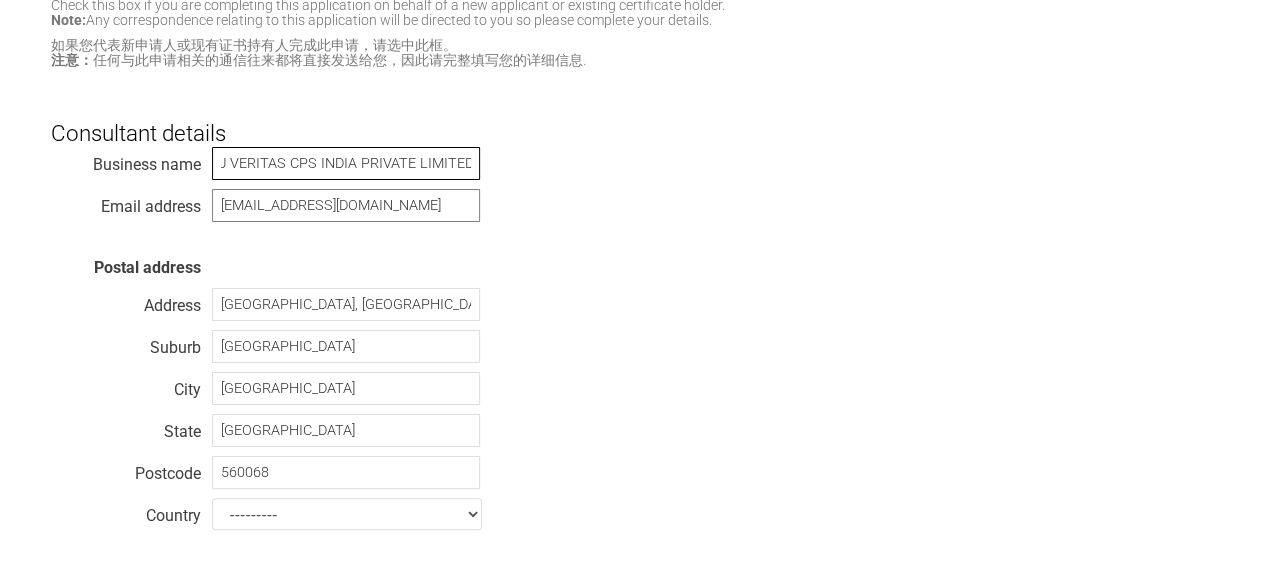 type on "BUREAU VERITAS CPS INDIA PRIVATE LIMITED" 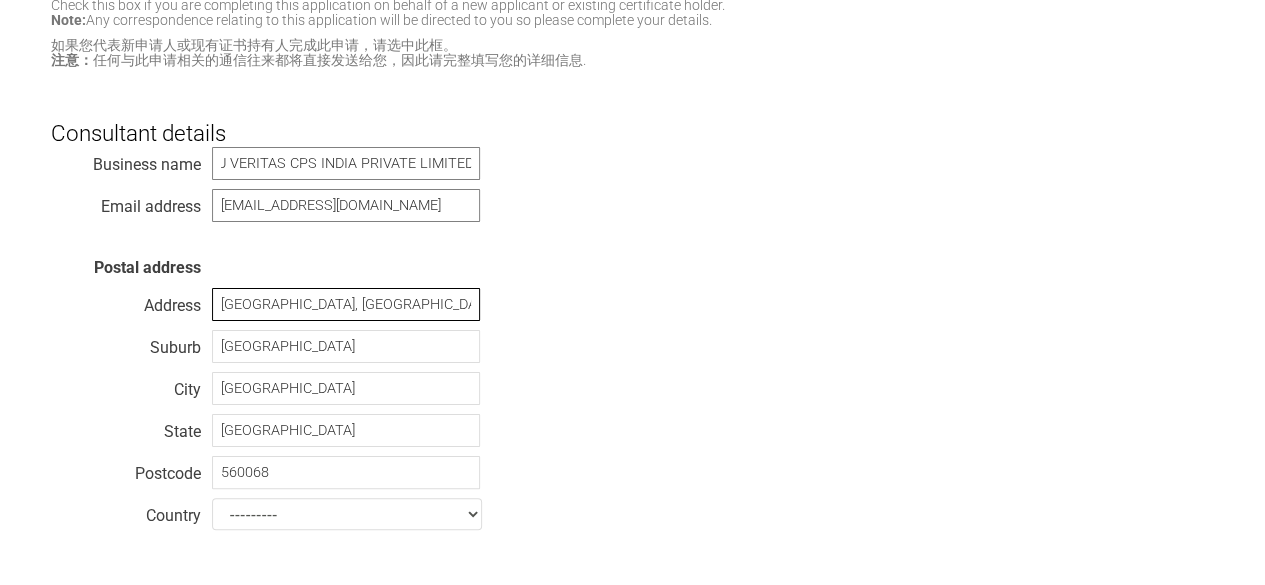 scroll, scrollTop: 0, scrollLeft: 0, axis: both 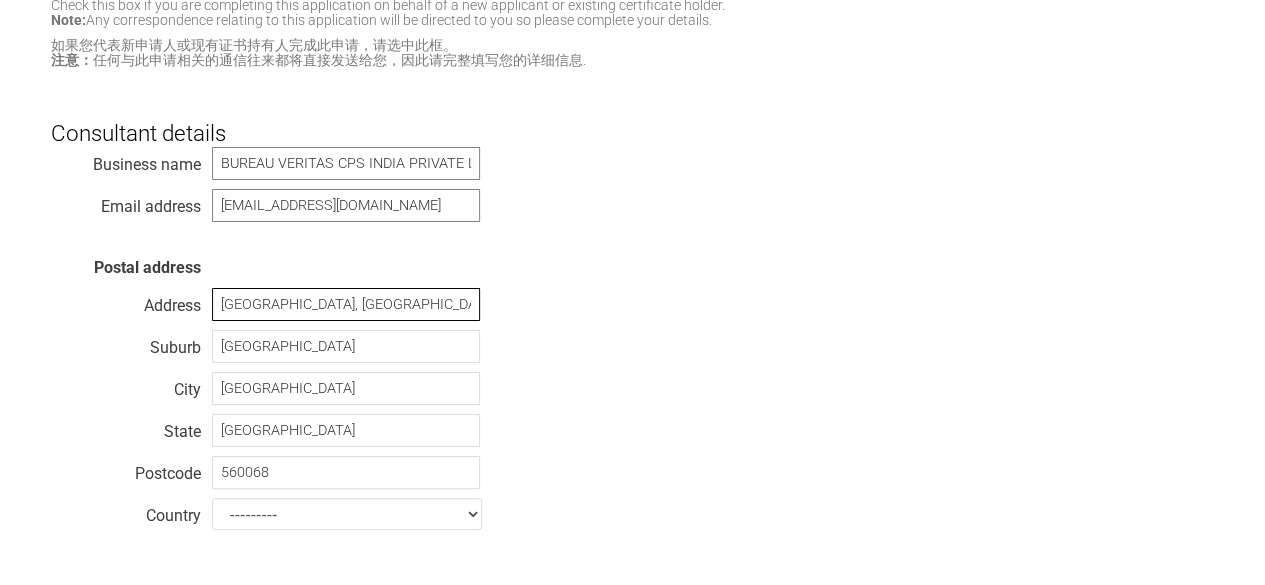 drag, startPoint x: 240, startPoint y: 304, endPoint x: 764, endPoint y: 323, distance: 524.34436 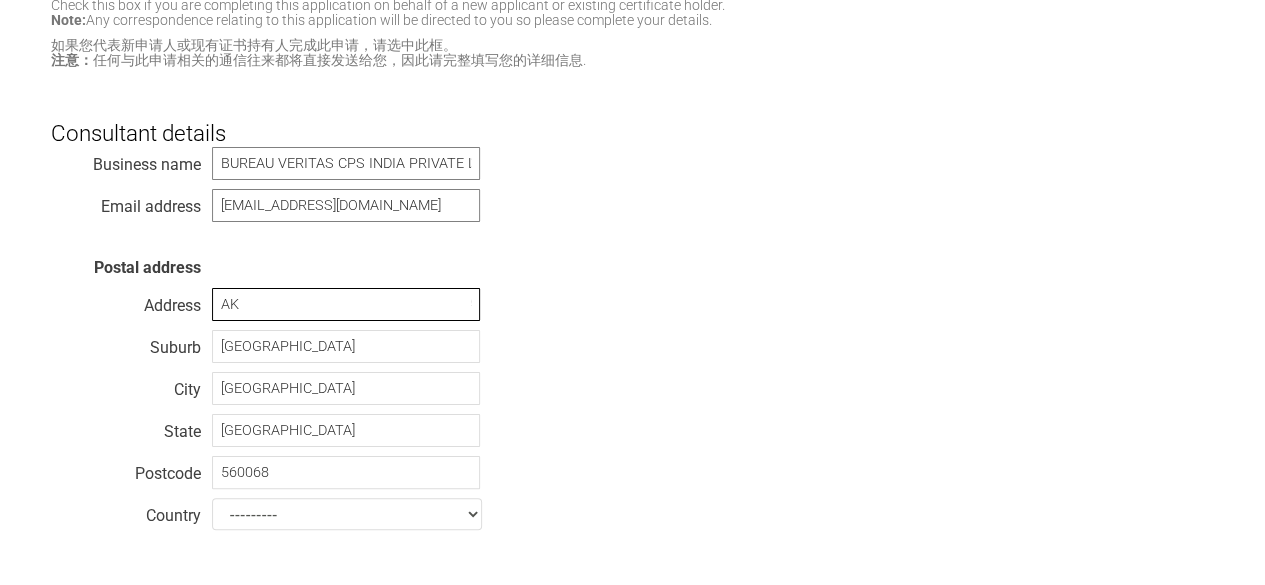 scroll, scrollTop: 0, scrollLeft: 0, axis: both 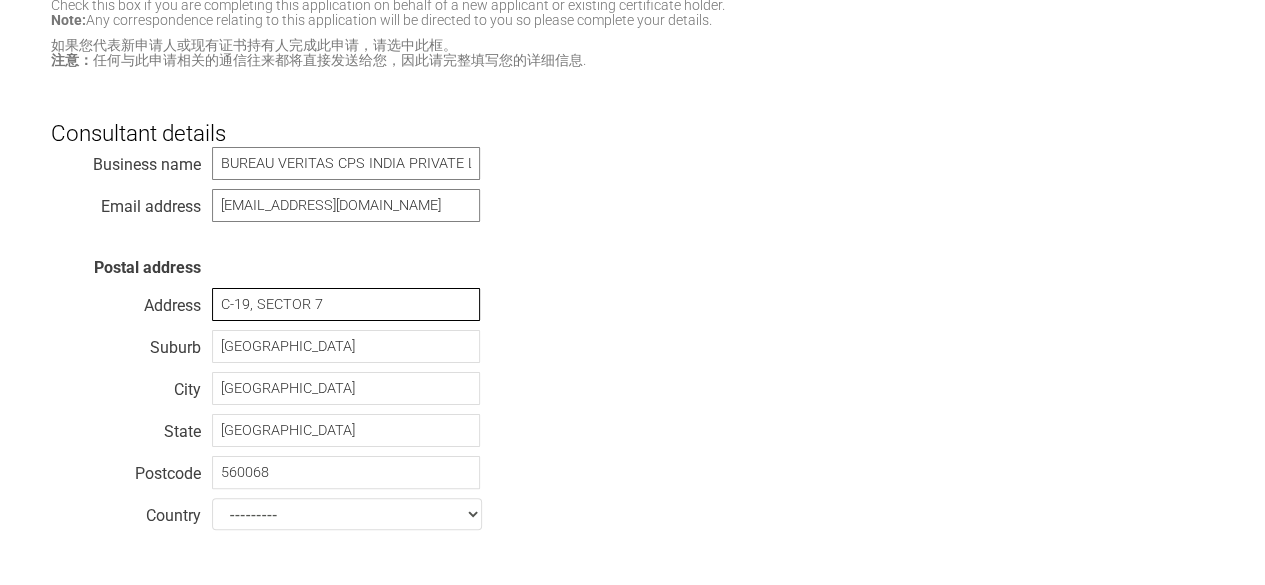 type on "C-19, SECTOR 7" 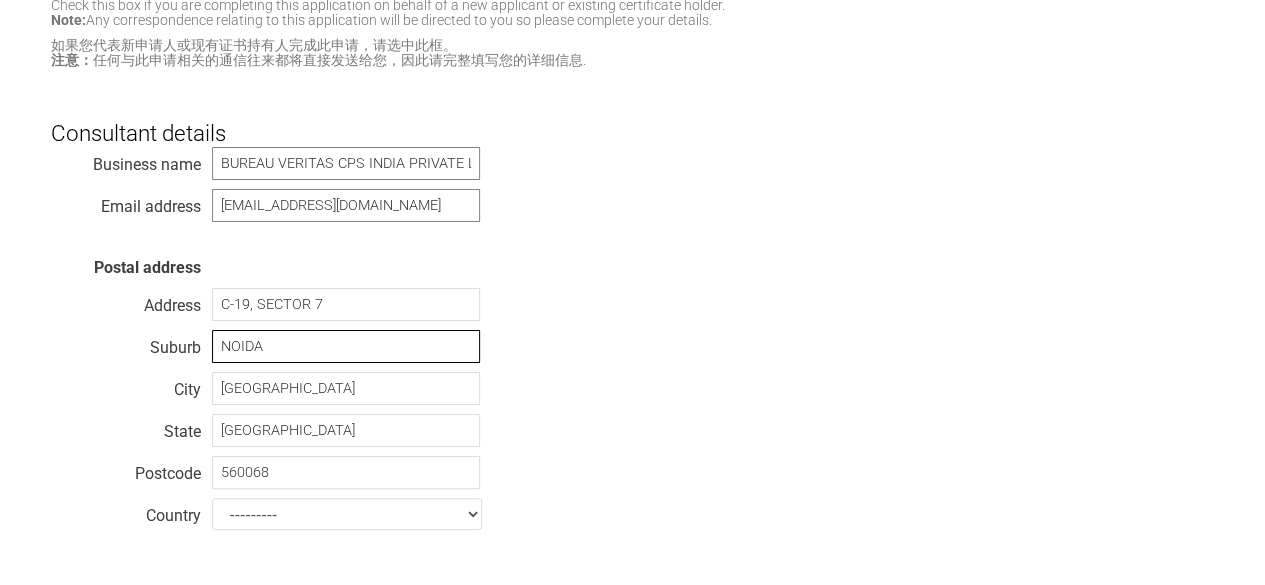 type on "NOIDA" 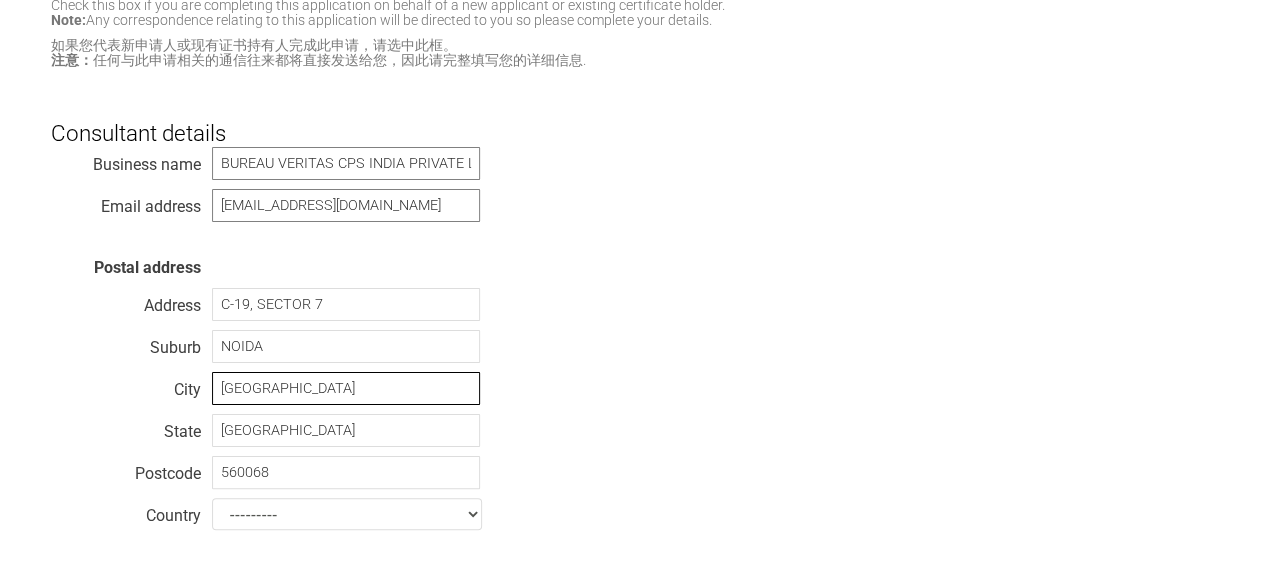 type on "B" 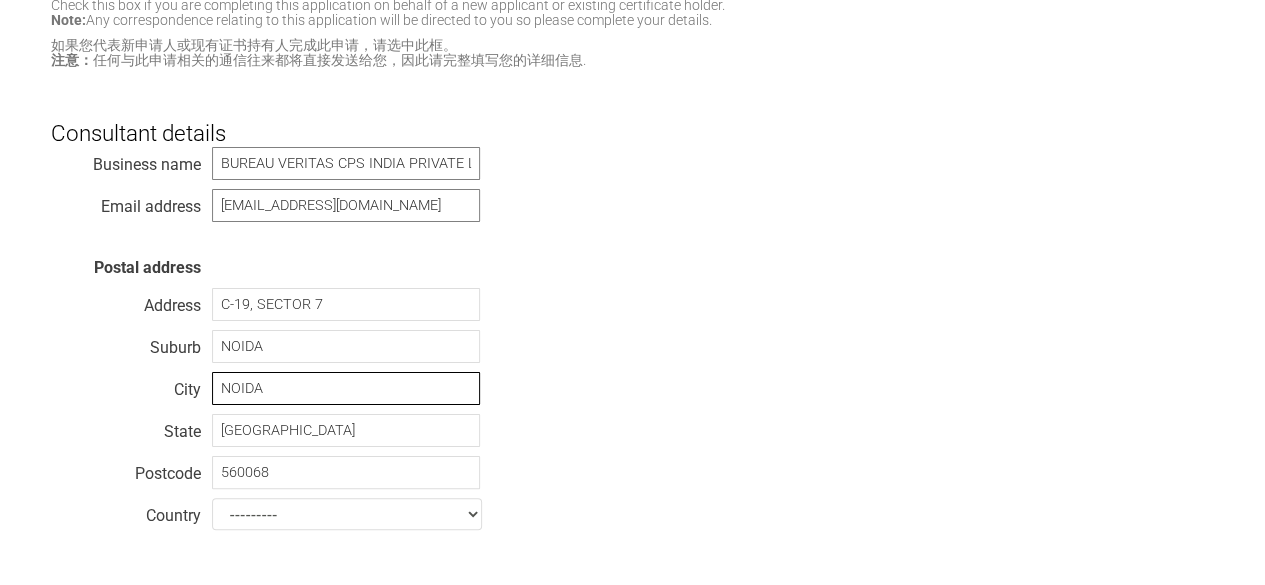 type on "NOIDA" 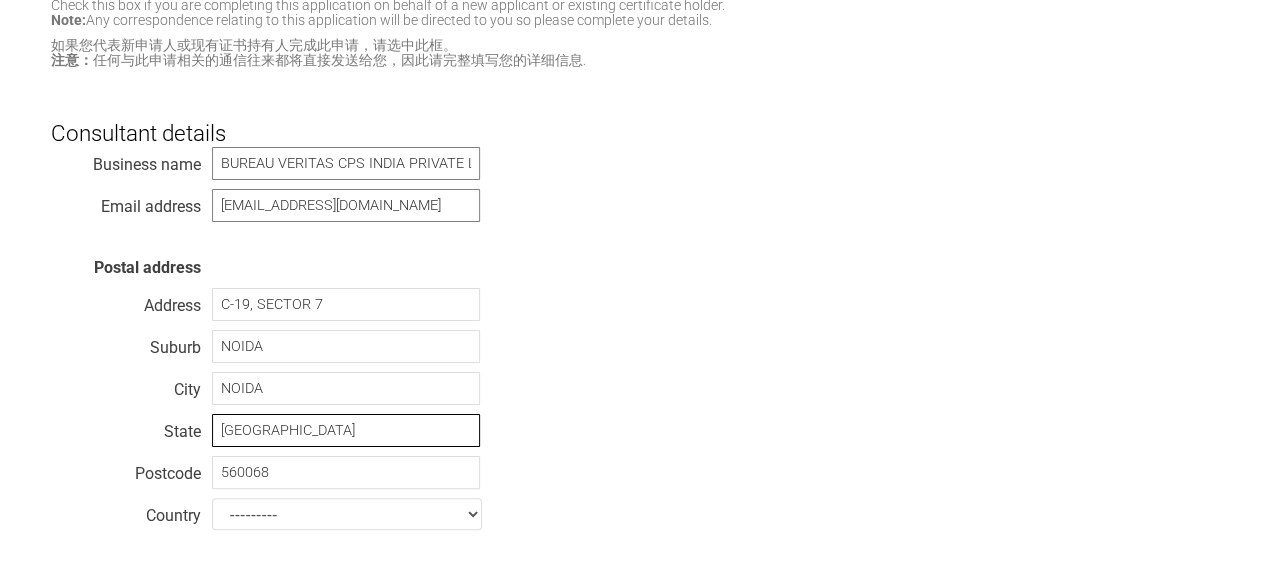 type on "[GEOGRAPHIC_DATA]" 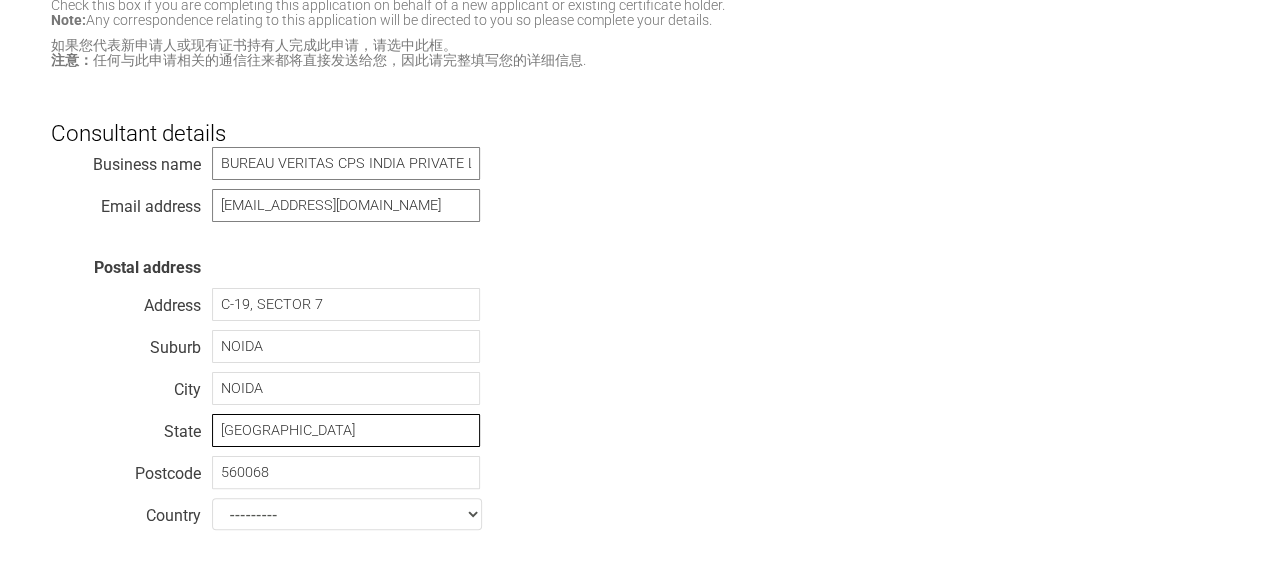 click on "Next" at bounding box center [253, 1193] 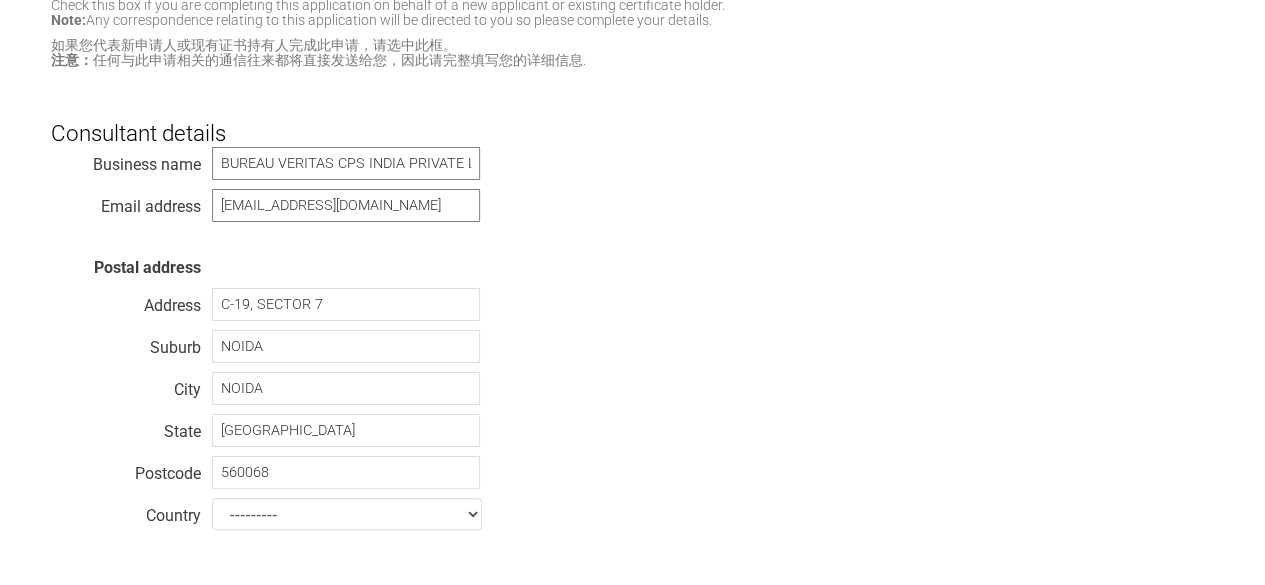 scroll, scrollTop: 384, scrollLeft: 0, axis: vertical 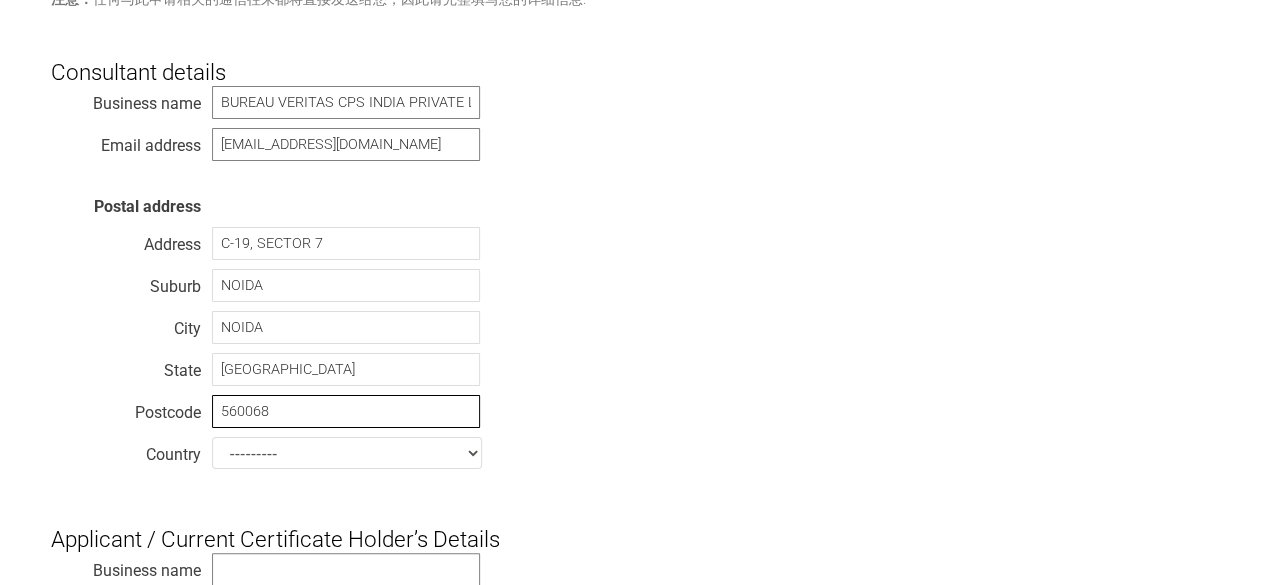 click on "560068" at bounding box center (346, 411) 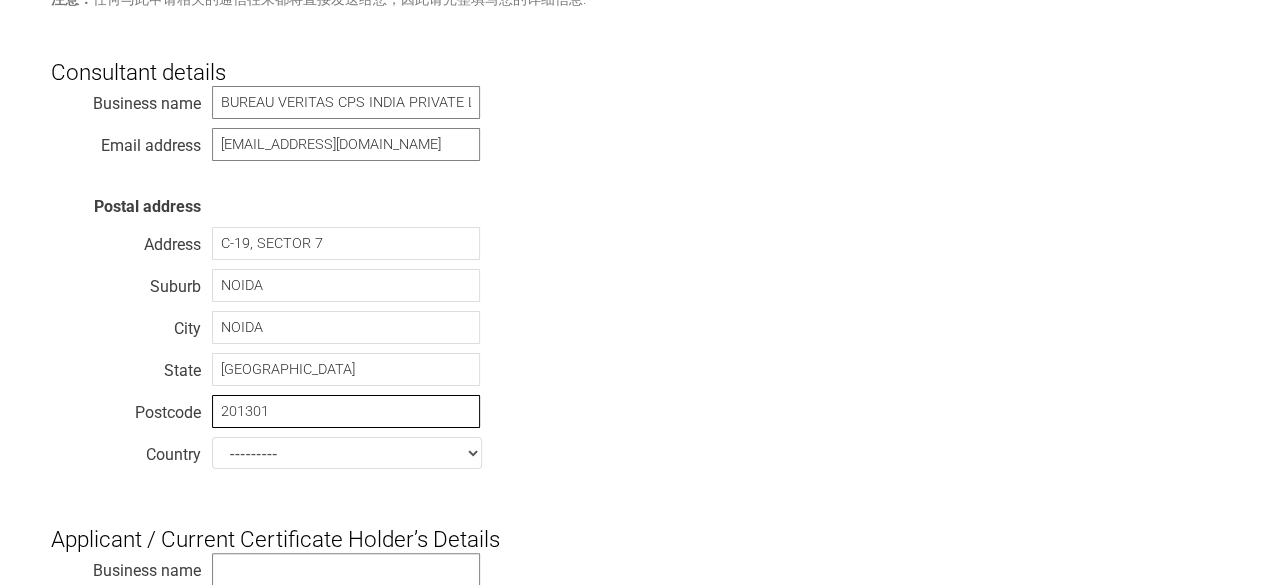 type on "201301" 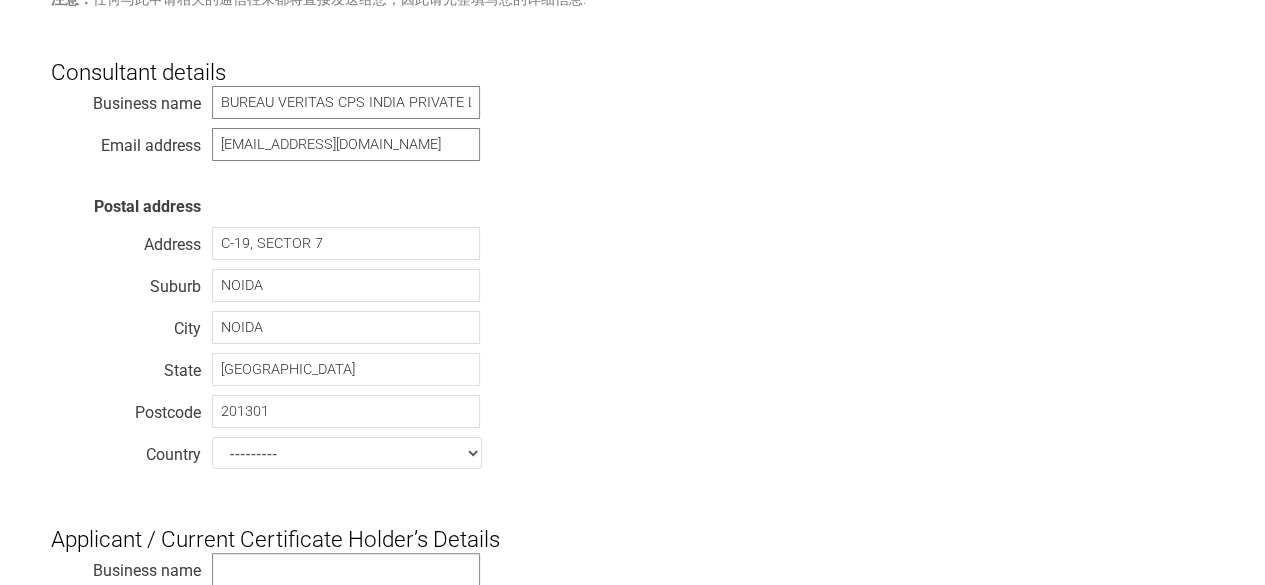 click on "Business name BUREAU VERITAS CPS INDIA PRIVATE LIMITED
Email address [EMAIL_ADDRESS][DOMAIN_NAME]
Postal address
Address [STREET_ADDRESS]
Postcode 201301
Country
---------
[GEOGRAPHIC_DATA]
[GEOGRAPHIC_DATA]
[GEOGRAPHIC_DATA]
[US_STATE]
[GEOGRAPHIC_DATA]
[GEOGRAPHIC_DATA]
[GEOGRAPHIC_DATA]
Antarctica
[GEOGRAPHIC_DATA]
[GEOGRAPHIC_DATA]
[GEOGRAPHIC_DATA]
[GEOGRAPHIC_DATA]
[GEOGRAPHIC_DATA]
[GEOGRAPHIC_DATA]
[GEOGRAPHIC_DATA]
[GEOGRAPHIC_DATA]
[GEOGRAPHIC_DATA]
[GEOGRAPHIC_DATA]
[GEOGRAPHIC_DATA]
[GEOGRAPHIC_DATA]
[GEOGRAPHIC_DATA]
[GEOGRAPHIC_DATA]
[GEOGRAPHIC_DATA]
[GEOGRAPHIC_DATA]
[GEOGRAPHIC_DATA]
[GEOGRAPHIC_DATA]
[GEOGRAPHIC_DATA]
[GEOGRAPHIC_DATA]
[GEOGRAPHIC_DATA]
[GEOGRAPHIC_DATA]
[GEOGRAPHIC_DATA]
[GEOGRAPHIC_DATA]
[GEOGRAPHIC_DATA]
[GEOGRAPHIC_DATA]
[GEOGRAPHIC_DATA]
[GEOGRAPHIC_DATA]
[GEOGRAPHIC_DATA]
[GEOGRAPHIC_DATA]
[GEOGRAPHIC_DATA]
[GEOGRAPHIC_DATA]
[GEOGRAPHIC_DATA]
[PERSON_NAME]
[GEOGRAPHIC_DATA]
[GEOGRAPHIC_DATA]
Cocos (Keeling) Islands
[GEOGRAPHIC_DATA]
[GEOGRAPHIC_DATA]" at bounding box center [633, 281] 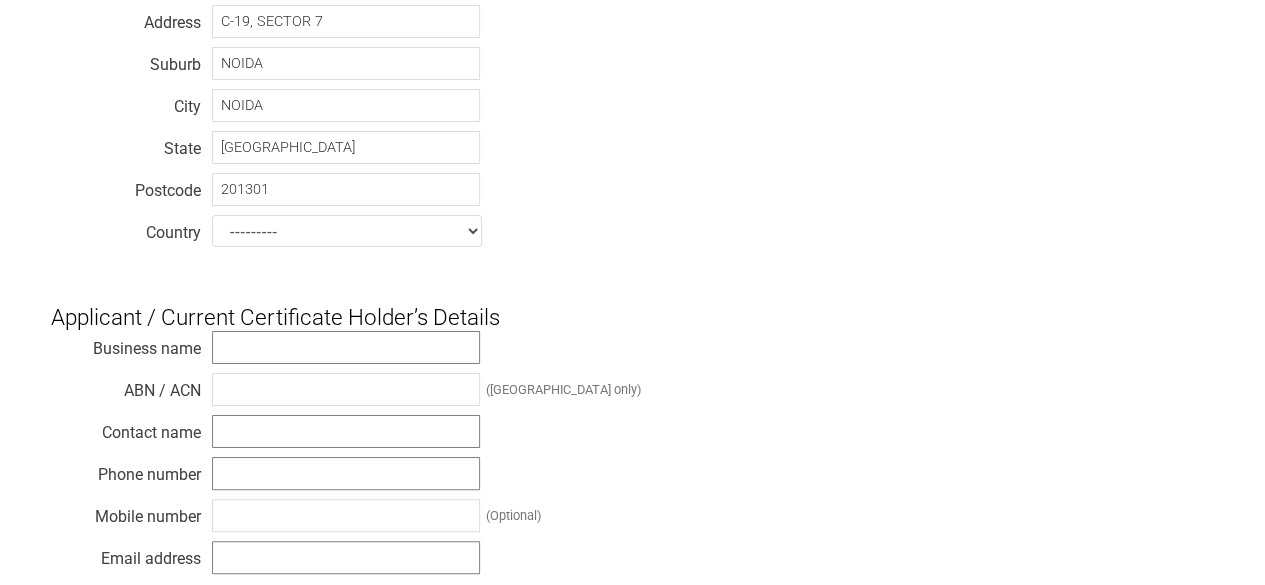 scroll, scrollTop: 614, scrollLeft: 0, axis: vertical 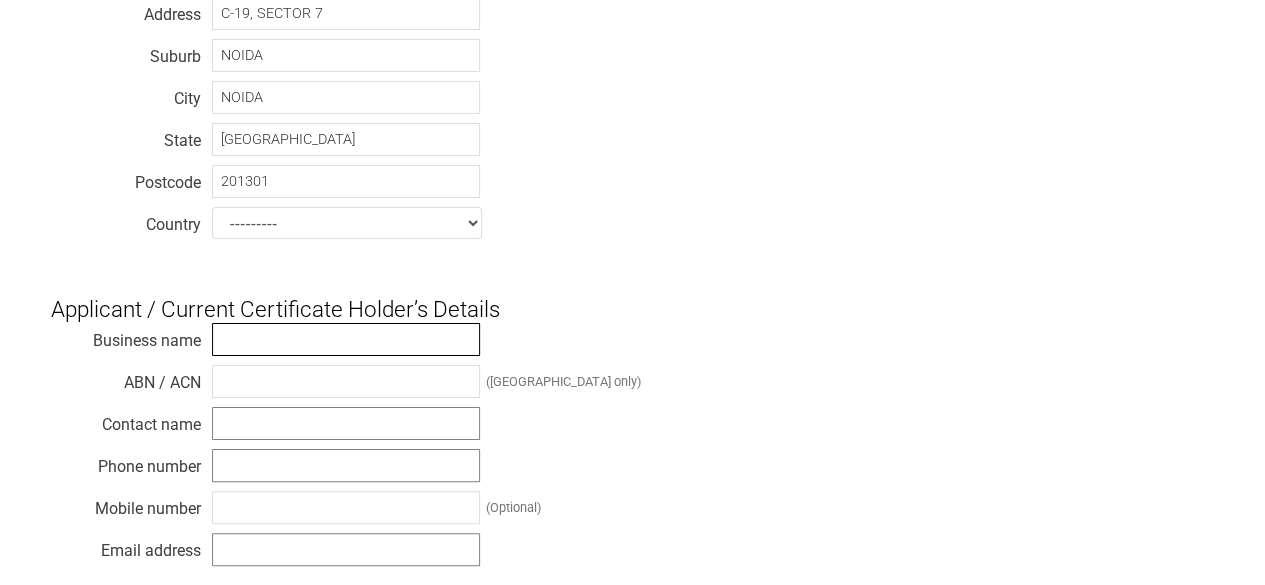 click at bounding box center (346, 339) 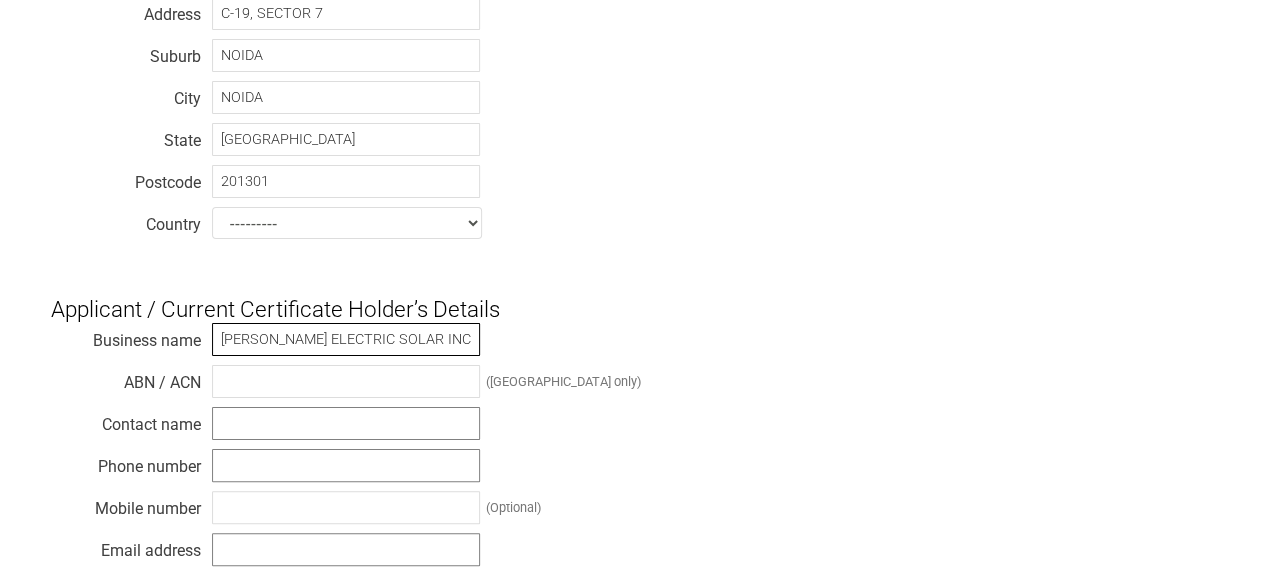 type on "[PERSON_NAME] ELECTRIC SOLAR INC." 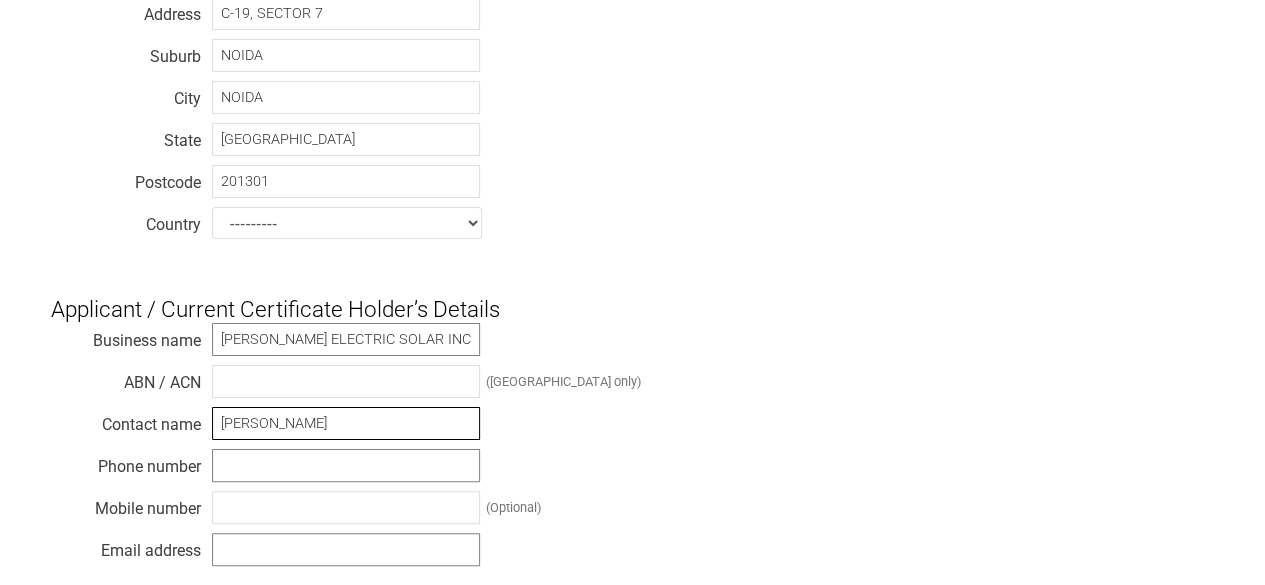 type on "[PERSON_NAME]" 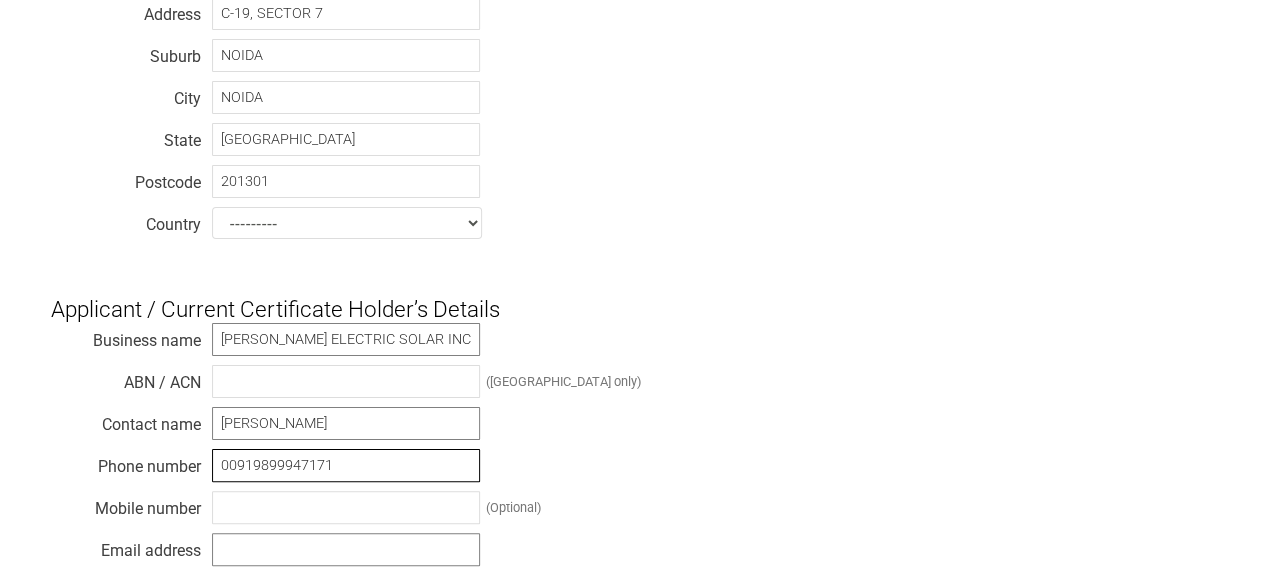 type on "00919899947171" 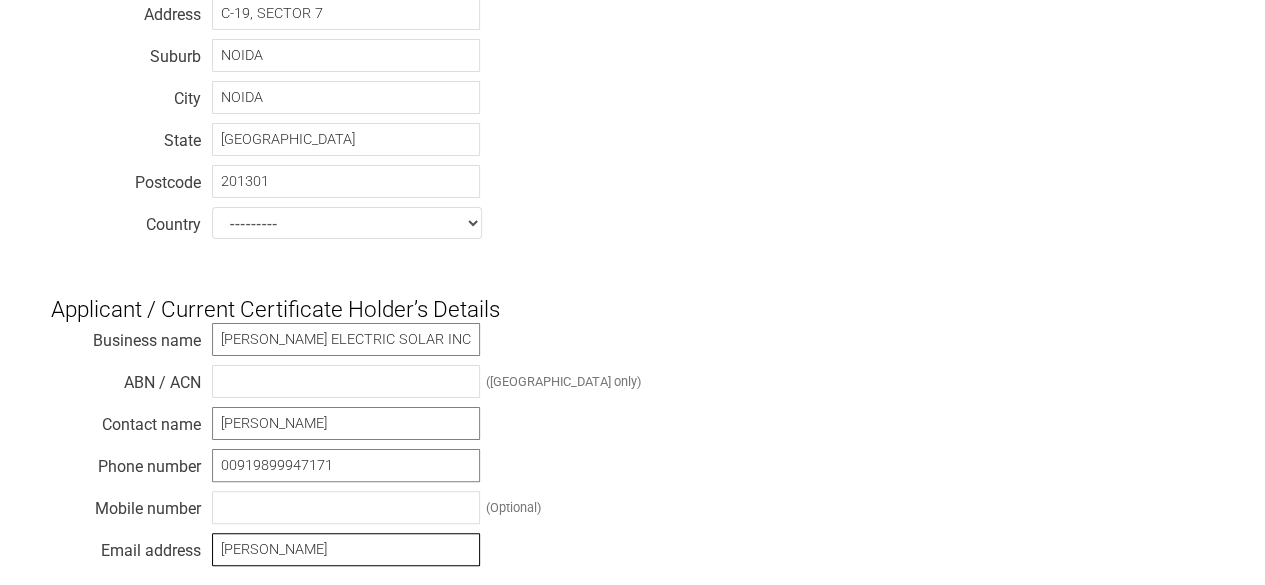 type on "[EMAIL_ADDRESS][DOMAIN_NAME]" 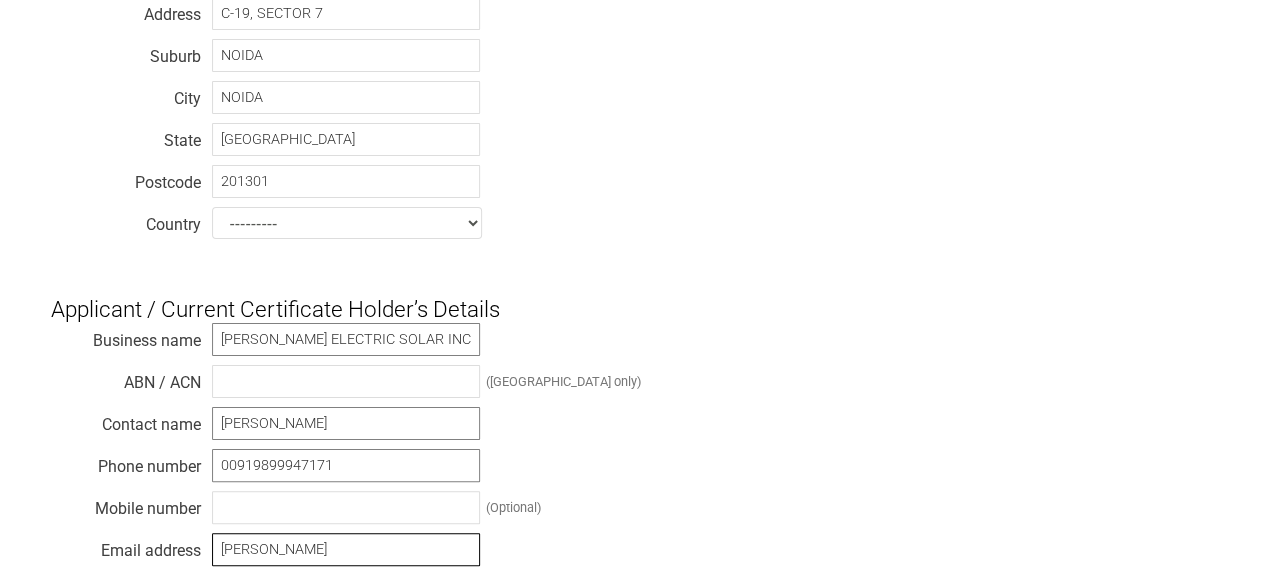 type on "United Estate" 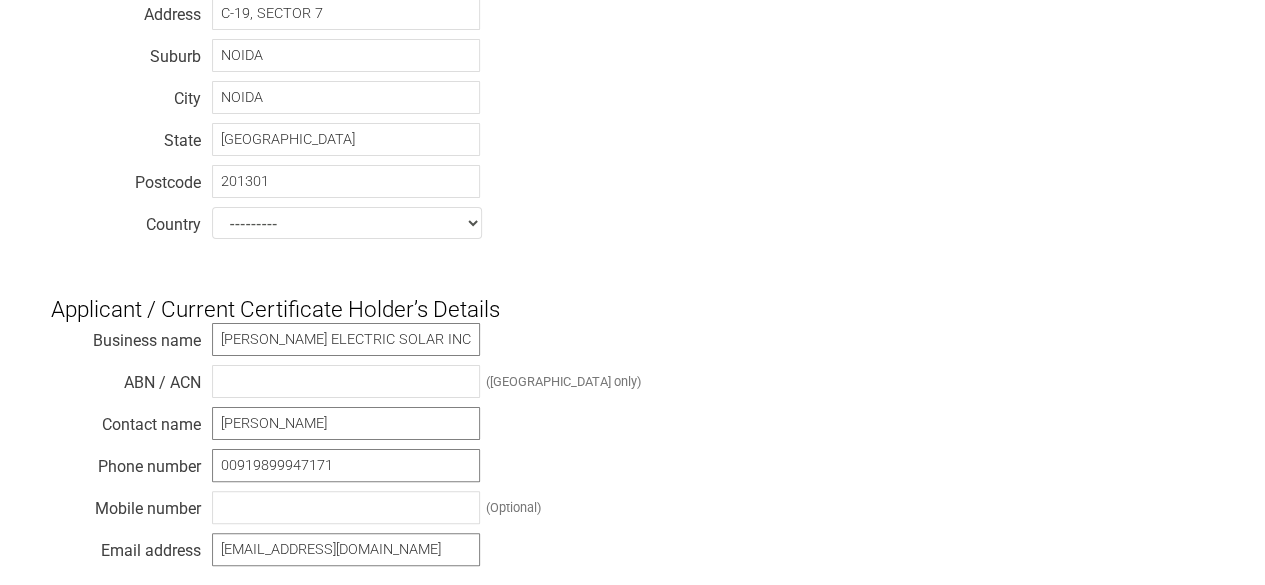type on "united estate" 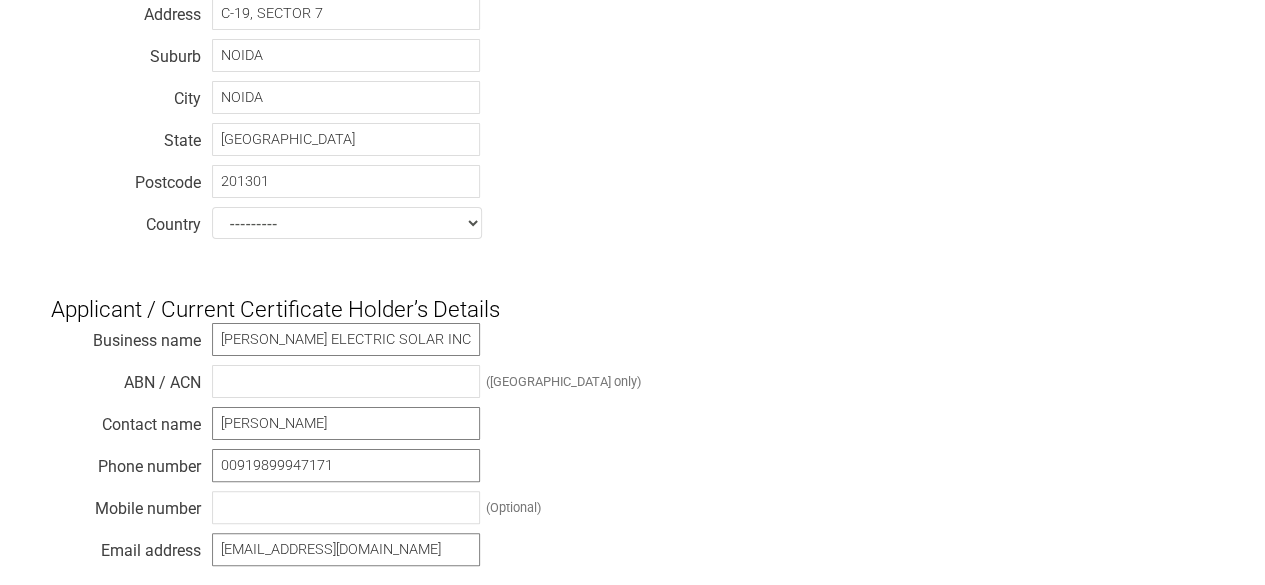 select on "U.S.A." 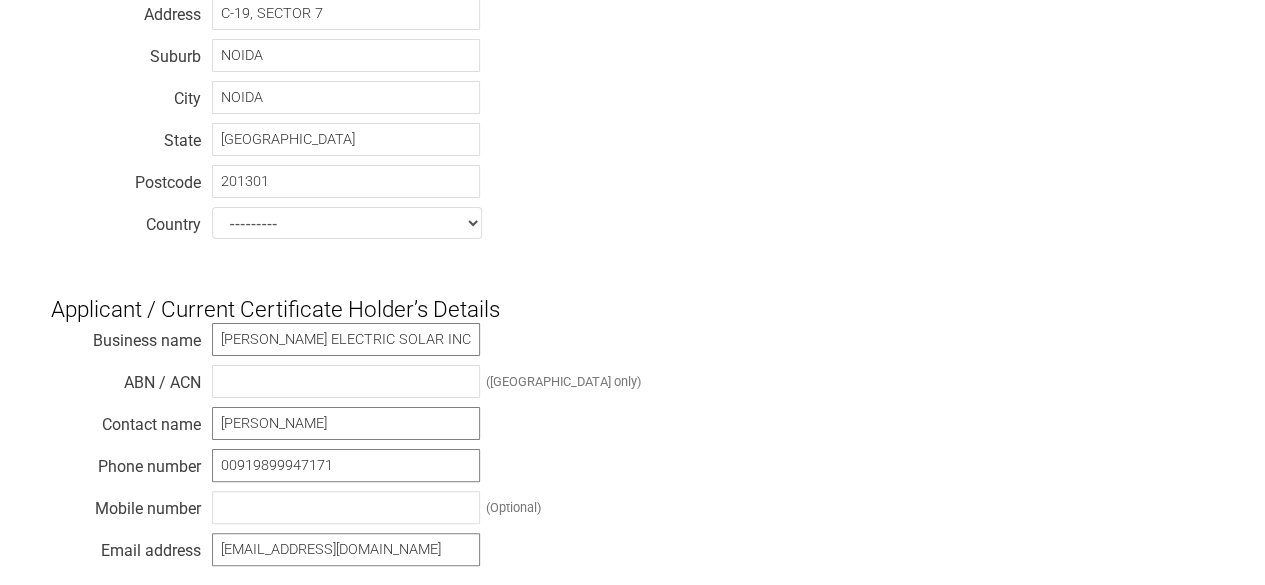 click on "Business name [PERSON_NAME] ELECTRIC SOLAR INC.
ABN / ACN ([GEOGRAPHIC_DATA] only)
Contact name [PERSON_NAME]
Phone number [PHONE_NUMBER]
Mobile number (Optional)
Email address [EMAIL_ADDRESS][DOMAIN_NAME]
Street address
Street address United Estate
Suburb united estate
City united estate
State [US_STATE]
Postcode 55555
Country
---------
[GEOGRAPHIC_DATA]
[GEOGRAPHIC_DATA]
[GEOGRAPHIC_DATA]
[US_STATE]
[GEOGRAPHIC_DATA]
[GEOGRAPHIC_DATA]
[GEOGRAPHIC_DATA]
Antarctica
[GEOGRAPHIC_DATA]
[GEOGRAPHIC_DATA]
[GEOGRAPHIC_DATA]
[GEOGRAPHIC_DATA]
[GEOGRAPHIC_DATA]
[GEOGRAPHIC_DATA]
[GEOGRAPHIC_DATA]
[GEOGRAPHIC_DATA]
[GEOGRAPHIC_DATA]
[GEOGRAPHIC_DATA]
[GEOGRAPHIC_DATA]
[GEOGRAPHIC_DATA]
[GEOGRAPHIC_DATA]
[GEOGRAPHIC_DATA]
[GEOGRAPHIC_DATA]
[GEOGRAPHIC_DATA]
[GEOGRAPHIC_DATA]
[GEOGRAPHIC_DATA]
[GEOGRAPHIC_DATA]
[GEOGRAPHIC_DATA]
[GEOGRAPHIC_DATA]
[GEOGRAPHIC_DATA]
[GEOGRAPHIC_DATA]
[GEOGRAPHIC_DATA]
[GEOGRAPHIC_DATA]
[GEOGRAPHIC_DATA]
[GEOGRAPHIC_DATA]
[GEOGRAPHIC_DATA]
[GEOGRAPHIC_DATA]
[GEOGRAPHIC_DATA]
[GEOGRAPHIC_DATA]
[GEOGRAPHIC_DATA]" at bounding box center [633, 602] 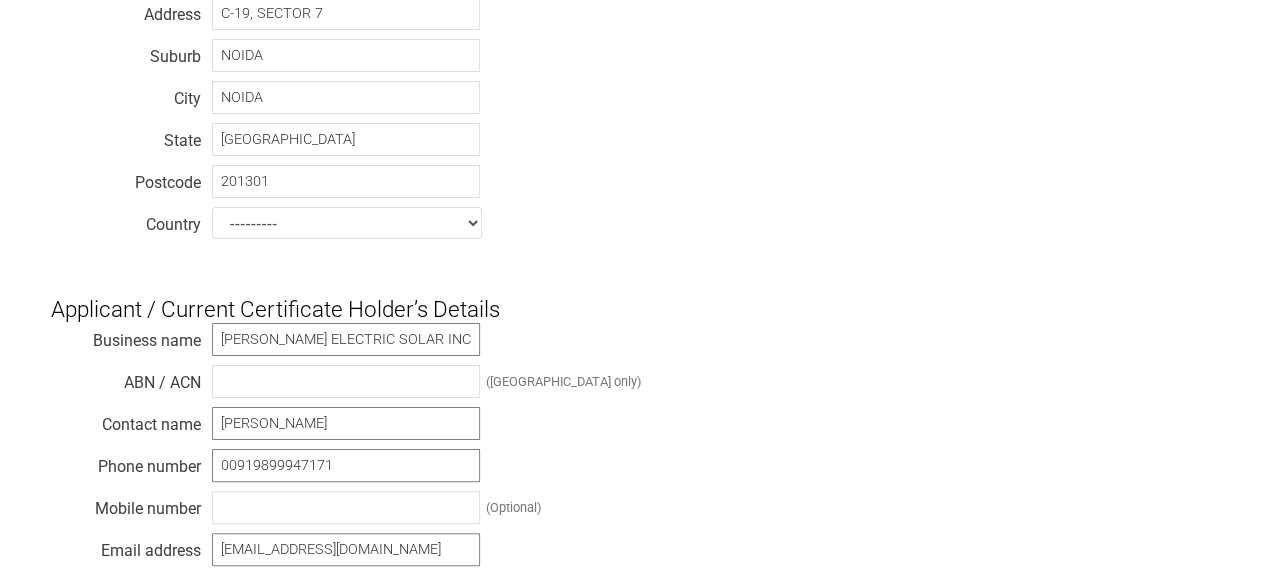 scroll, scrollTop: 807, scrollLeft: 0, axis: vertical 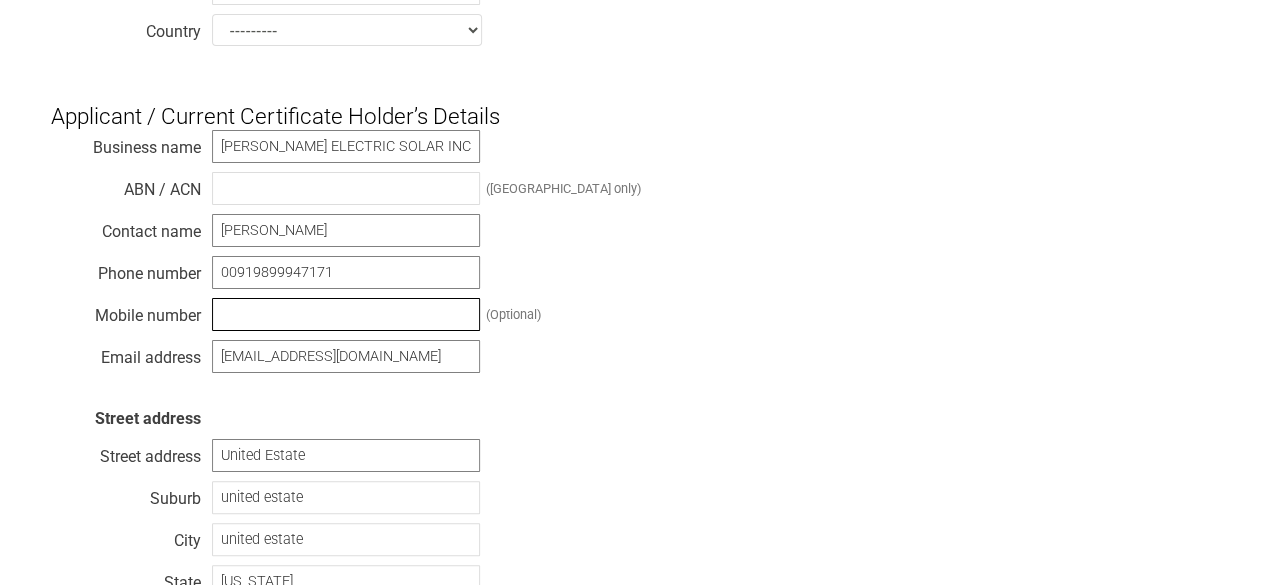 click at bounding box center [346, 314] 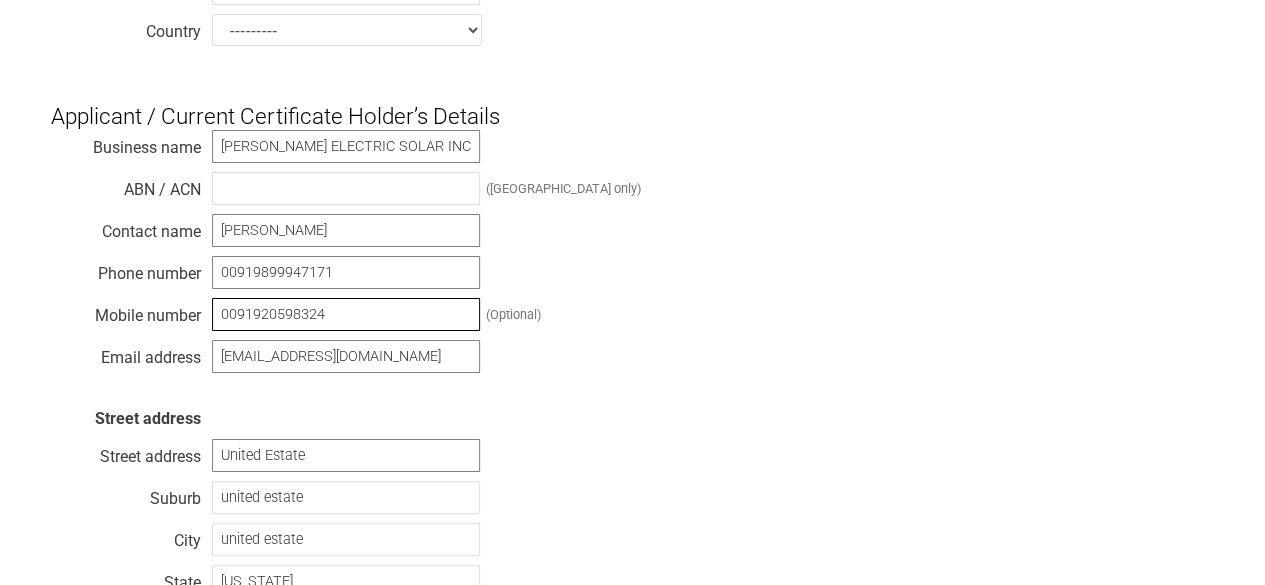 type on "00919205983249" 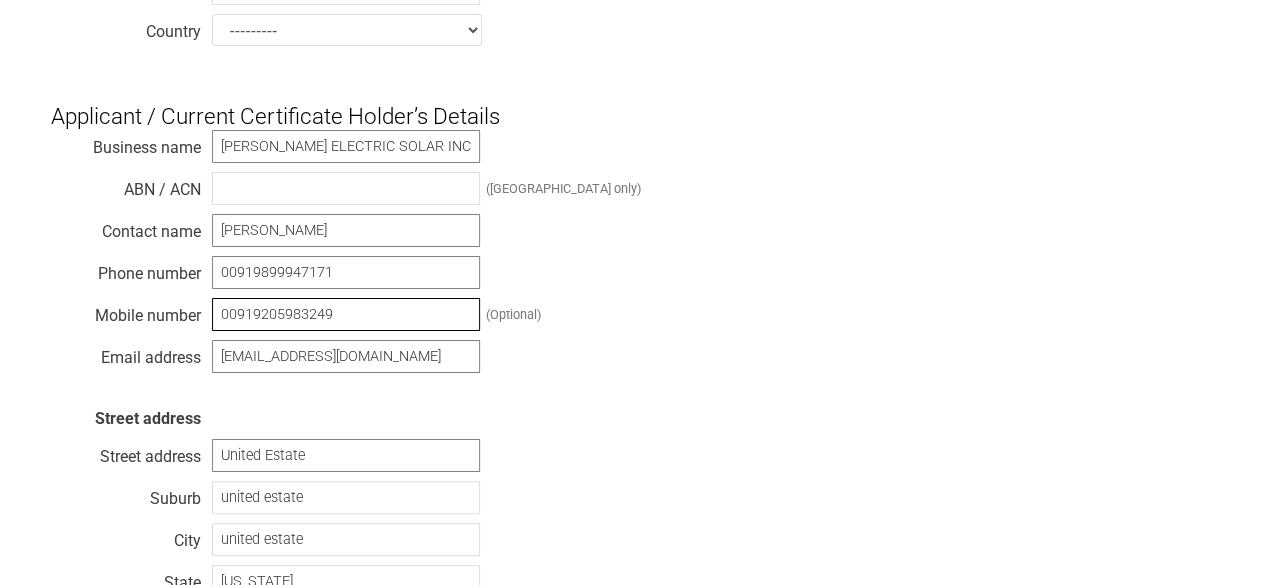 drag, startPoint x: 347, startPoint y: 309, endPoint x: 0, endPoint y: 311, distance: 347.00577 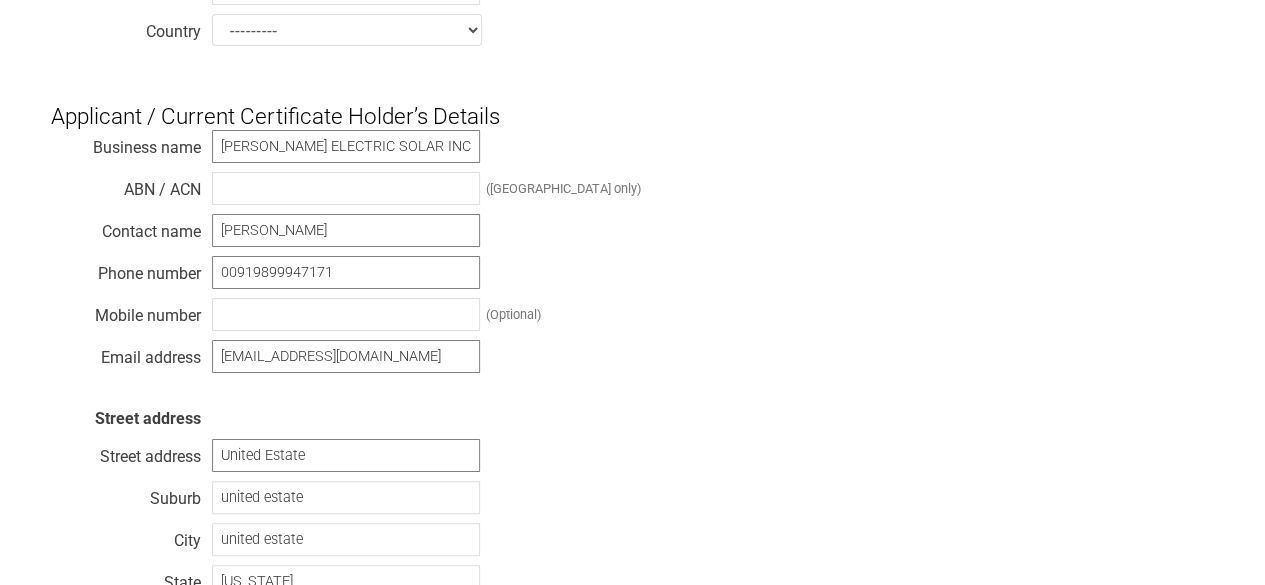 click on "Business name [PERSON_NAME] ELECTRIC SOLAR INC.
ABN / ACN ([GEOGRAPHIC_DATA] only)
Contact name [PERSON_NAME]
Phone number [PHONE_NUMBER]
Mobile number (Optional)
Email address [EMAIL_ADDRESS][DOMAIN_NAME]
Street address
Street address United Estate
Suburb united estate
City united estate
State [US_STATE]
Postcode 55555
Country
---------
[GEOGRAPHIC_DATA]
[GEOGRAPHIC_DATA]
[GEOGRAPHIC_DATA]
[US_STATE]
[GEOGRAPHIC_DATA]
[GEOGRAPHIC_DATA]
[GEOGRAPHIC_DATA]
Antarctica
[GEOGRAPHIC_DATA]
[GEOGRAPHIC_DATA]
[GEOGRAPHIC_DATA]
[GEOGRAPHIC_DATA]
[GEOGRAPHIC_DATA]
[GEOGRAPHIC_DATA]
[GEOGRAPHIC_DATA]
[GEOGRAPHIC_DATA]
[GEOGRAPHIC_DATA]
[GEOGRAPHIC_DATA]
[GEOGRAPHIC_DATA]
[GEOGRAPHIC_DATA]
[GEOGRAPHIC_DATA]
[GEOGRAPHIC_DATA]
[GEOGRAPHIC_DATA]
[GEOGRAPHIC_DATA]
[GEOGRAPHIC_DATA]
[GEOGRAPHIC_DATA]
[GEOGRAPHIC_DATA]
[GEOGRAPHIC_DATA]
[GEOGRAPHIC_DATA]
[GEOGRAPHIC_DATA]
[GEOGRAPHIC_DATA]
[GEOGRAPHIC_DATA]
[GEOGRAPHIC_DATA]
[GEOGRAPHIC_DATA]
[GEOGRAPHIC_DATA]
[GEOGRAPHIC_DATA]
[GEOGRAPHIC_DATA]
[GEOGRAPHIC_DATA]
[GEOGRAPHIC_DATA]
[GEOGRAPHIC_DATA]" at bounding box center [633, 409] 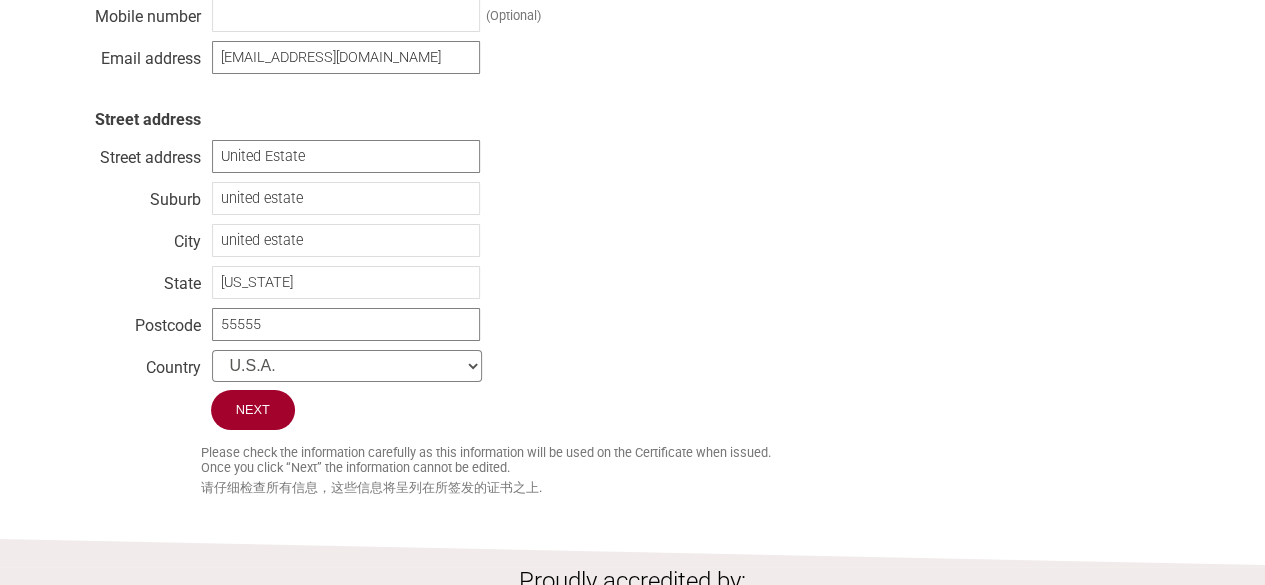 scroll, scrollTop: 1144, scrollLeft: 0, axis: vertical 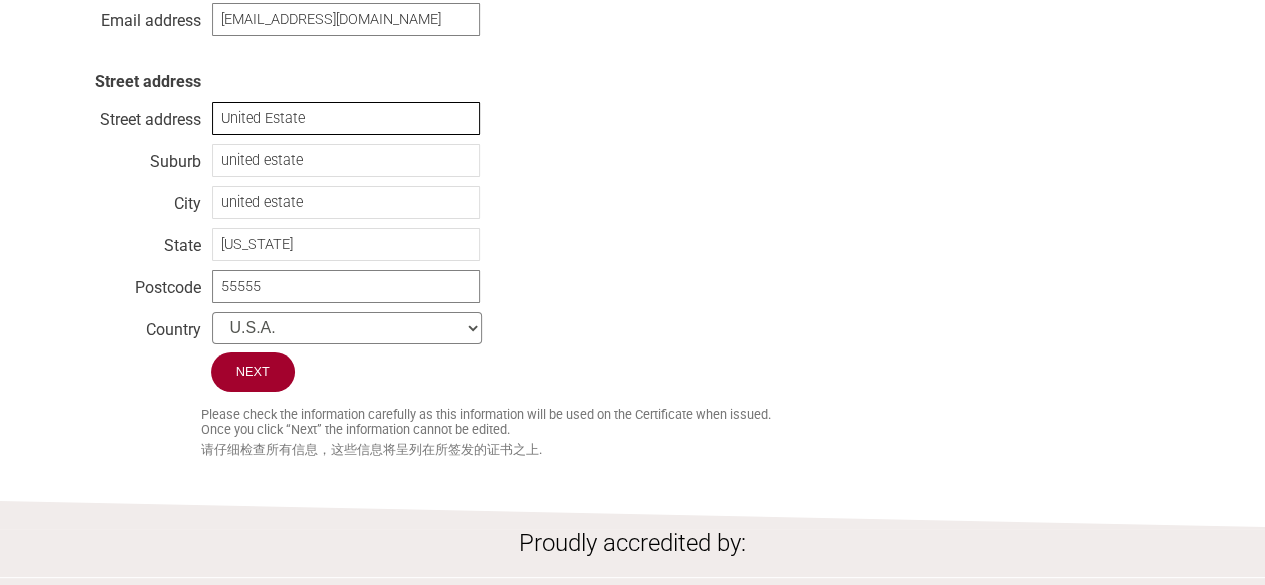 drag, startPoint x: 326, startPoint y: 117, endPoint x: 146, endPoint y: 109, distance: 180.17769 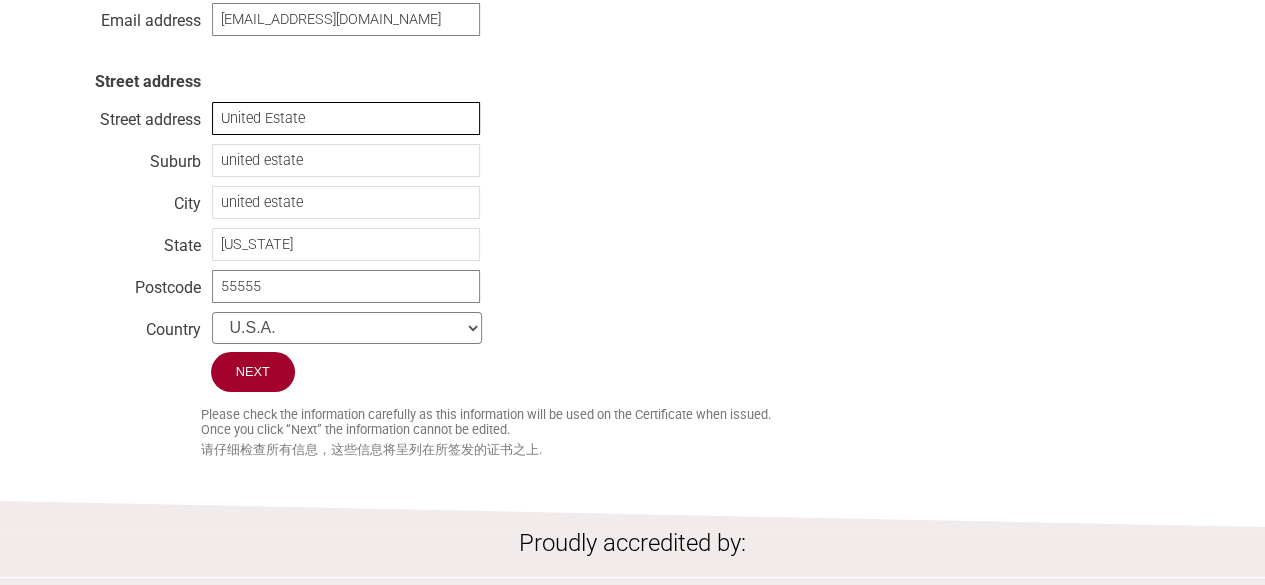 click on "United Estate" at bounding box center [346, 118] 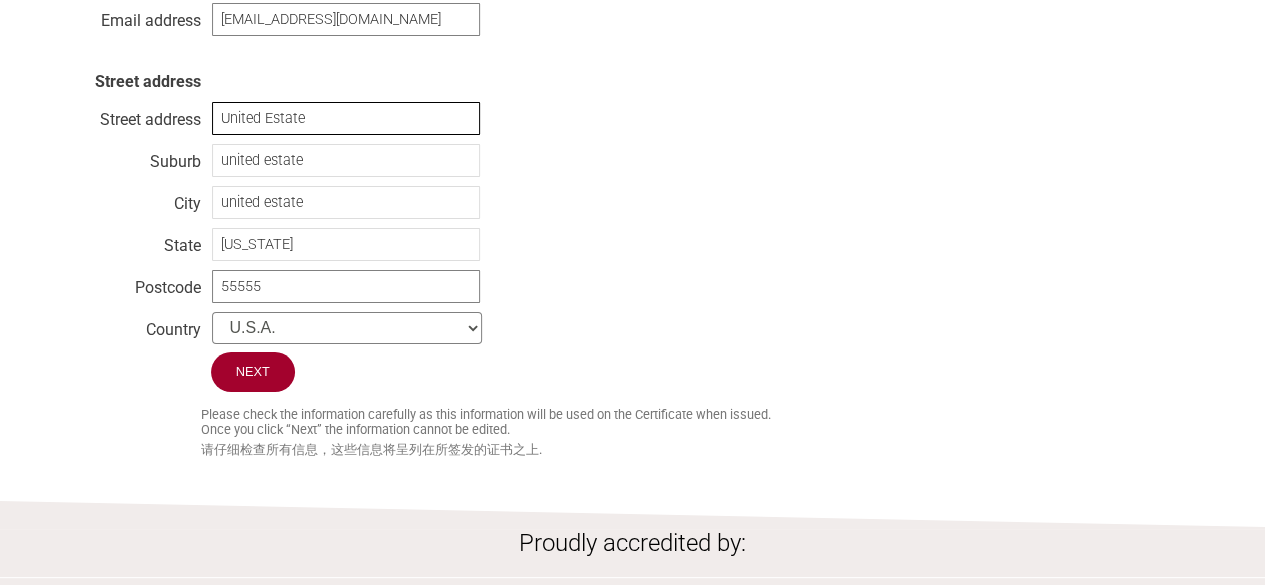 type on "United" 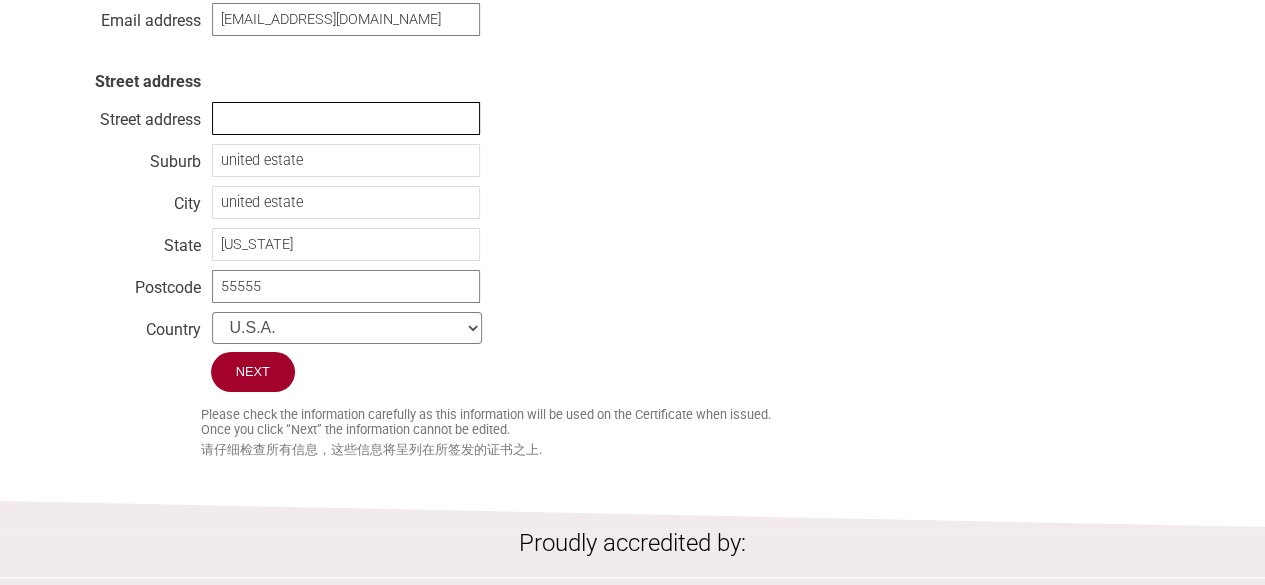 paste 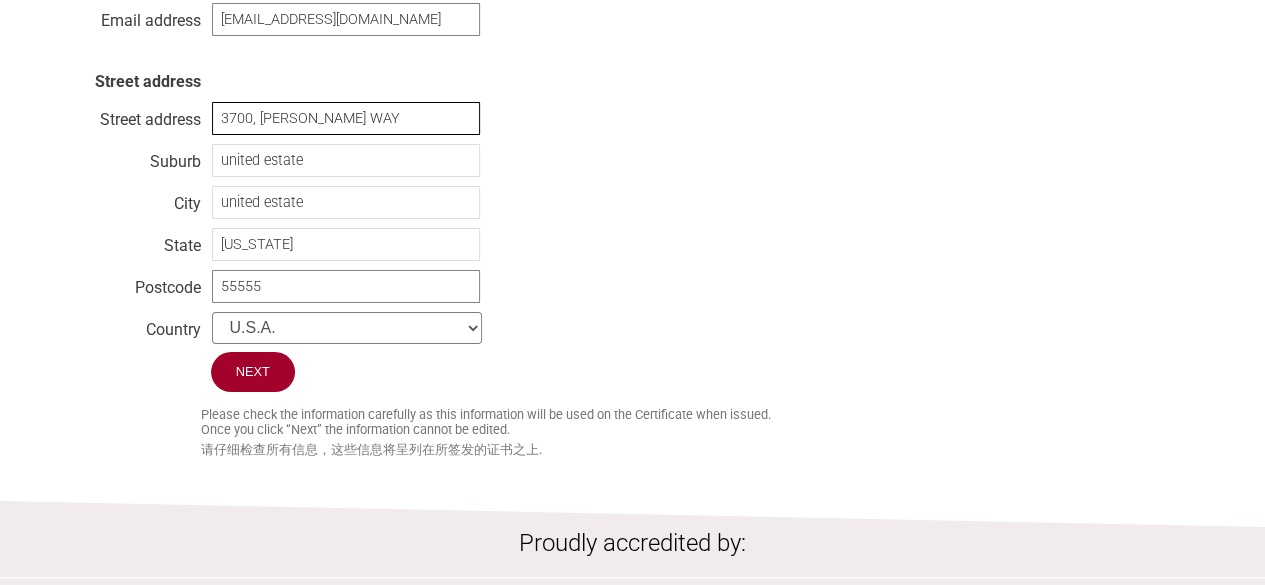 click on "3700, [PERSON_NAME] WAY" at bounding box center [346, 118] 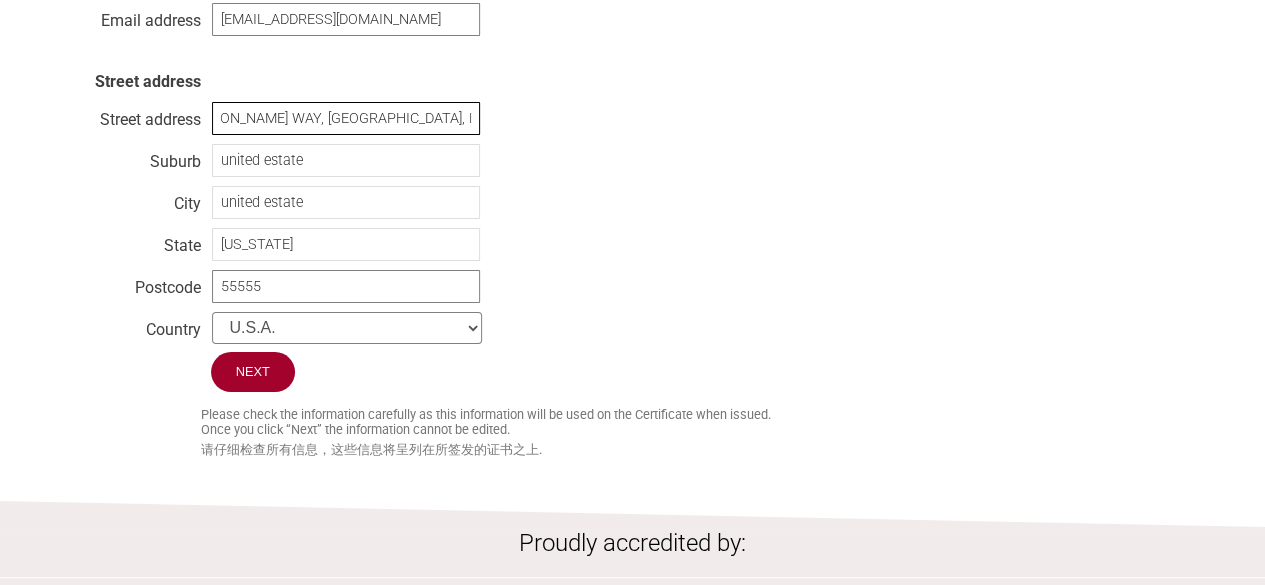 scroll, scrollTop: 0, scrollLeft: 81, axis: horizontal 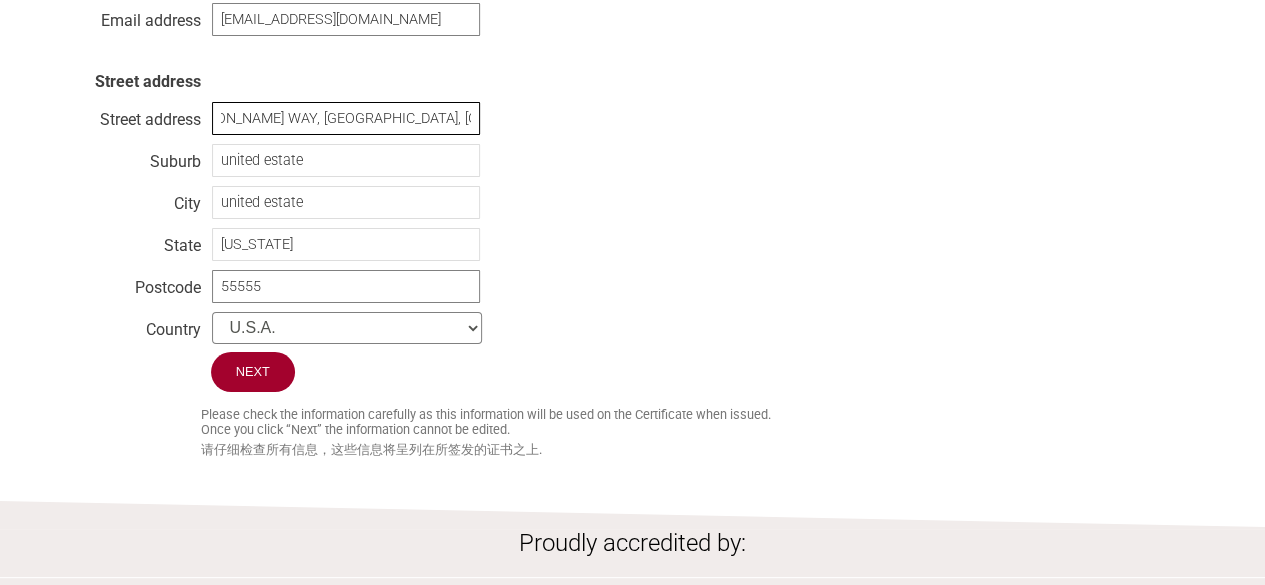 type on "3700, [PERSON_NAME] WAY, [GEOGRAPHIC_DATA], [GEOGRAPHIC_DATA]" 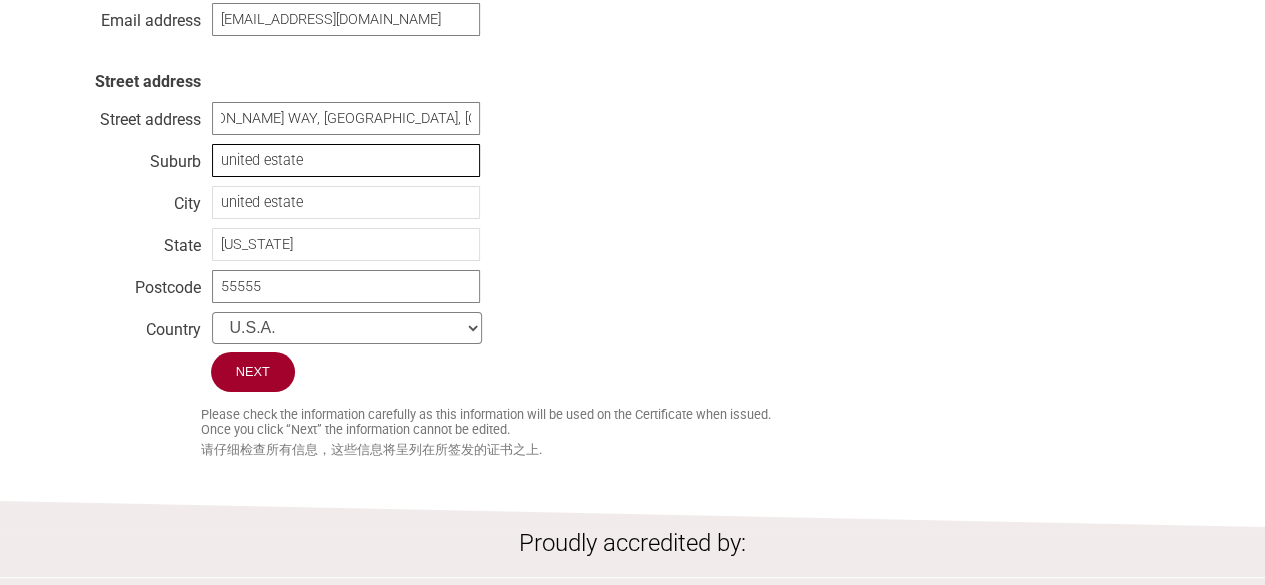 scroll, scrollTop: 0, scrollLeft: 0, axis: both 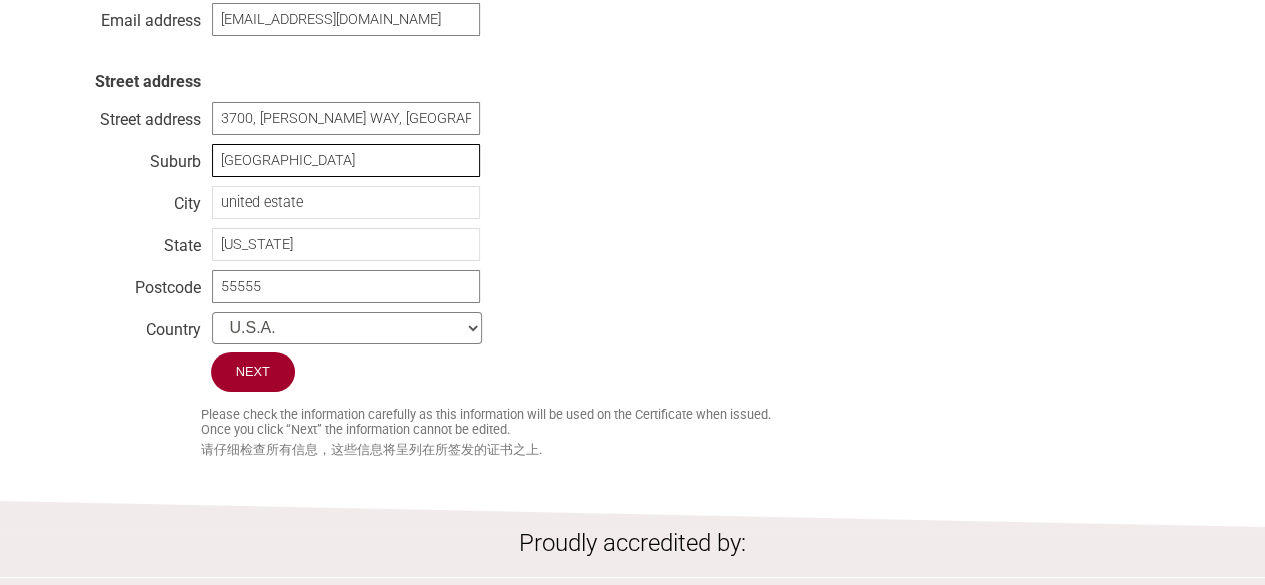type on "[GEOGRAPHIC_DATA]" 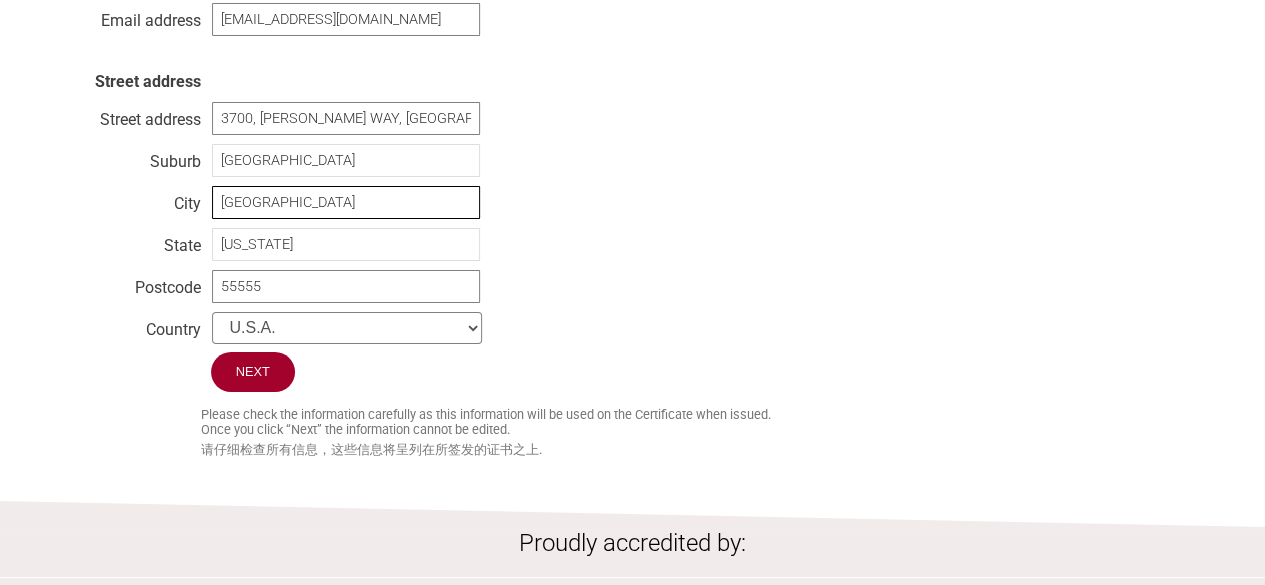 type on "[GEOGRAPHIC_DATA]" 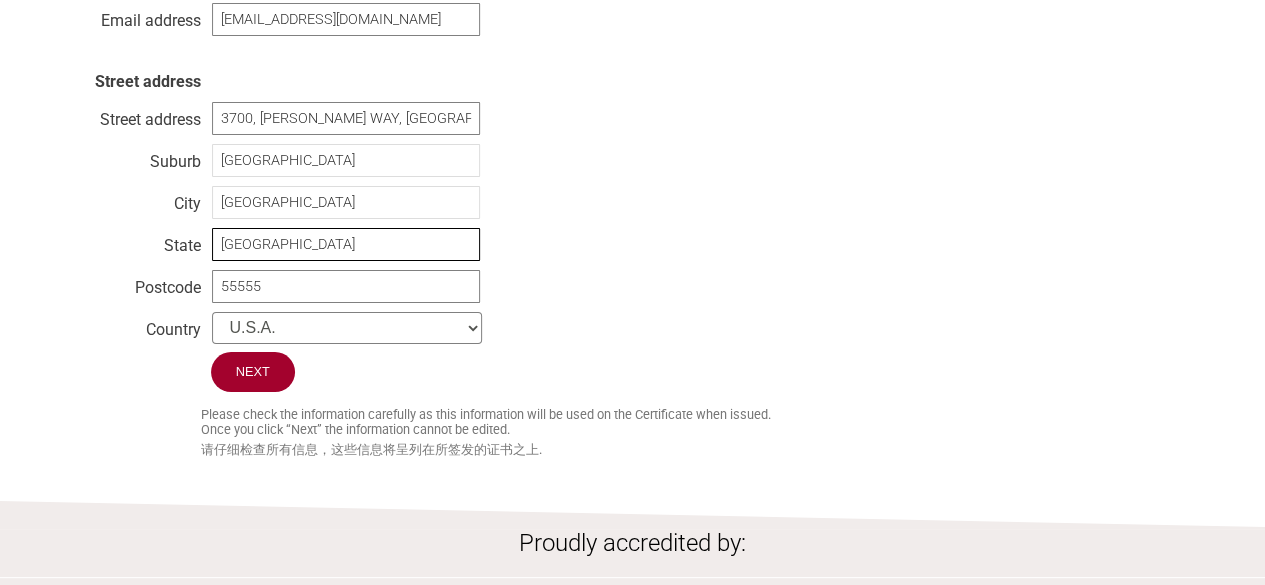 type on "[GEOGRAPHIC_DATA]" 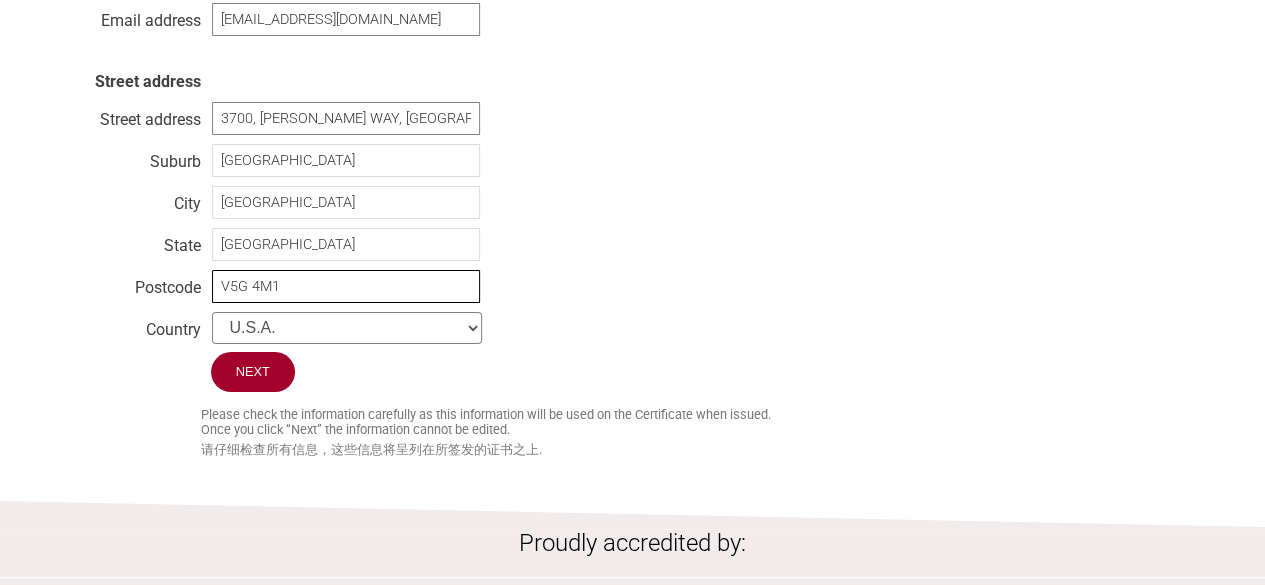 type on "V5G 4M1" 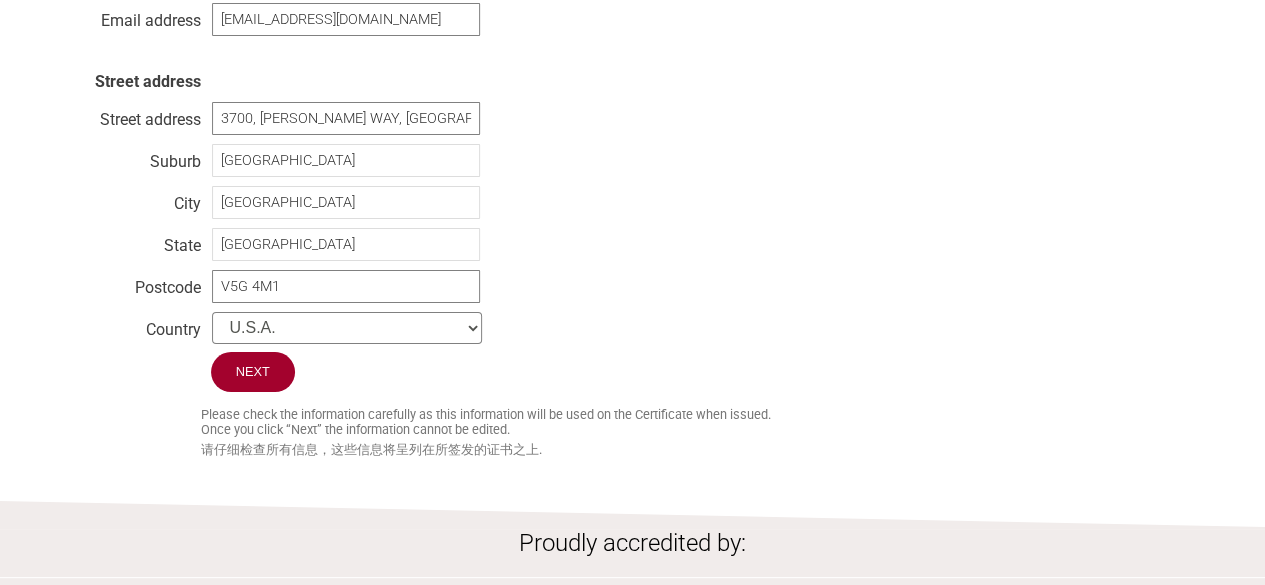 click on "---------
[GEOGRAPHIC_DATA]
[GEOGRAPHIC_DATA]
[GEOGRAPHIC_DATA]
[US_STATE]
[GEOGRAPHIC_DATA]
[GEOGRAPHIC_DATA]
[GEOGRAPHIC_DATA]
Antarctica
[GEOGRAPHIC_DATA]
[GEOGRAPHIC_DATA]
[GEOGRAPHIC_DATA]
[GEOGRAPHIC_DATA]
[GEOGRAPHIC_DATA]
[GEOGRAPHIC_DATA]
[GEOGRAPHIC_DATA]
[GEOGRAPHIC_DATA]
[GEOGRAPHIC_DATA]
[GEOGRAPHIC_DATA]
[GEOGRAPHIC_DATA]
[GEOGRAPHIC_DATA]
[GEOGRAPHIC_DATA]
[GEOGRAPHIC_DATA]
[GEOGRAPHIC_DATA]
[GEOGRAPHIC_DATA]
[GEOGRAPHIC_DATA]
[GEOGRAPHIC_DATA]
[GEOGRAPHIC_DATA]
[GEOGRAPHIC_DATA]
[GEOGRAPHIC_DATA]
[GEOGRAPHIC_DATA]
[GEOGRAPHIC_DATA]
[GEOGRAPHIC_DATA]
[GEOGRAPHIC_DATA]
[GEOGRAPHIC_DATA]
[GEOGRAPHIC_DATA]
[GEOGRAPHIC_DATA]
[GEOGRAPHIC_DATA]
[GEOGRAPHIC_DATA]
[GEOGRAPHIC_DATA]
[GEOGRAPHIC_DATA]
[GEOGRAPHIC_DATA]
[PERSON_NAME]
[GEOGRAPHIC_DATA]
[GEOGRAPHIC_DATA]
Cocos (Keeling) Islands
[GEOGRAPHIC_DATA]
[GEOGRAPHIC_DATA]
[GEOGRAPHIC_DATA]
[GEOGRAPHIC_DATA], [GEOGRAPHIC_DATA]
[GEOGRAPHIC_DATA]
[GEOGRAPHIC_DATA]
Cote d'Ivoire
[GEOGRAPHIC_DATA]
[GEOGRAPHIC_DATA]
[GEOGRAPHIC_DATA]
[GEOGRAPHIC_DATA]
[GEOGRAPHIC_DATA]
[GEOGRAPHIC_DATA]
[GEOGRAPHIC_DATA]
[GEOGRAPHIC_DATA]
[GEOGRAPHIC_DATA]
[GEOGRAPHIC_DATA]" at bounding box center (347, 328) 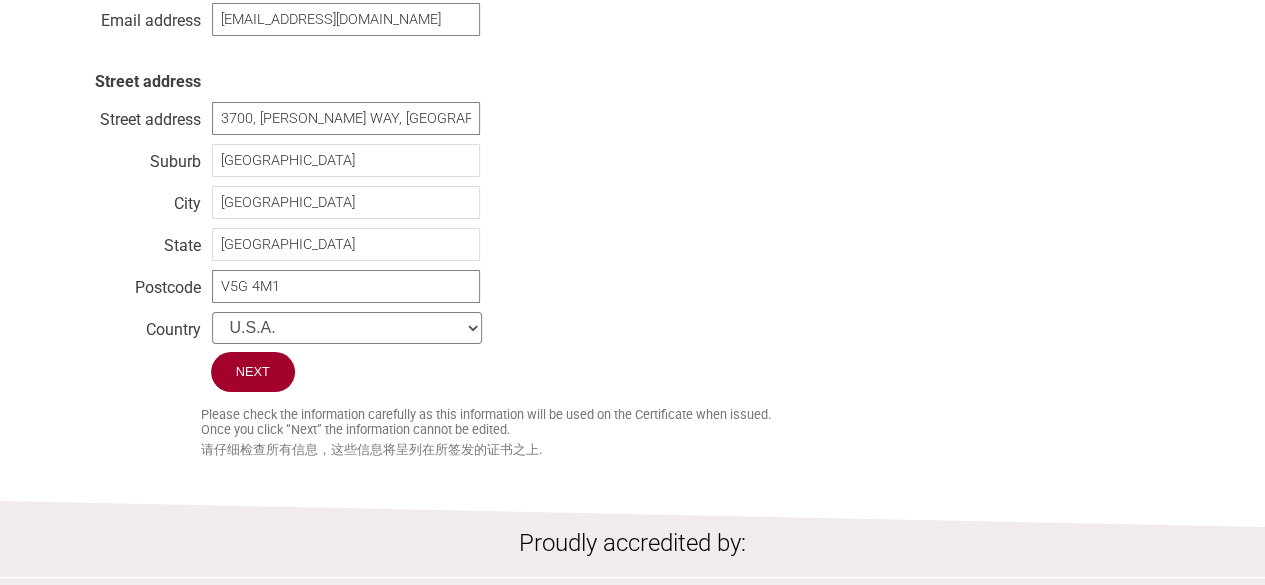 select on "[GEOGRAPHIC_DATA]" 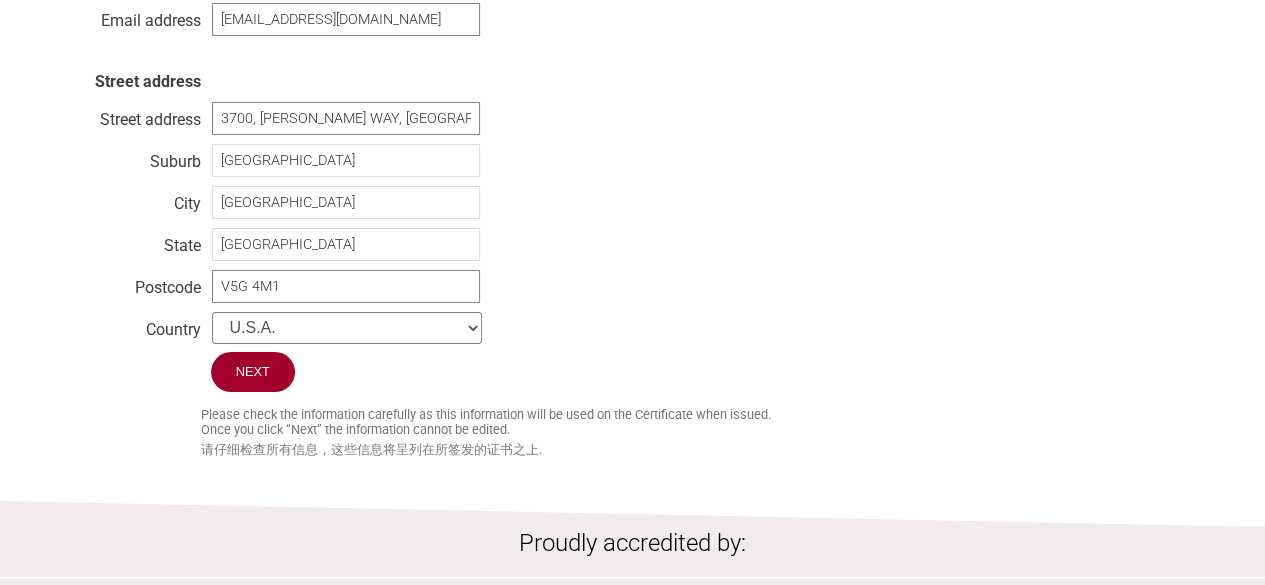 click on "---------
[GEOGRAPHIC_DATA]
[GEOGRAPHIC_DATA]
[GEOGRAPHIC_DATA]
[US_STATE]
[GEOGRAPHIC_DATA]
[GEOGRAPHIC_DATA]
[GEOGRAPHIC_DATA]
Antarctica
[GEOGRAPHIC_DATA]
[GEOGRAPHIC_DATA]
[GEOGRAPHIC_DATA]
[GEOGRAPHIC_DATA]
[GEOGRAPHIC_DATA]
[GEOGRAPHIC_DATA]
[GEOGRAPHIC_DATA]
[GEOGRAPHIC_DATA]
[GEOGRAPHIC_DATA]
[GEOGRAPHIC_DATA]
[GEOGRAPHIC_DATA]
[GEOGRAPHIC_DATA]
[GEOGRAPHIC_DATA]
[GEOGRAPHIC_DATA]
[GEOGRAPHIC_DATA]
[GEOGRAPHIC_DATA]
[GEOGRAPHIC_DATA]
[GEOGRAPHIC_DATA]
[GEOGRAPHIC_DATA]
[GEOGRAPHIC_DATA]
[GEOGRAPHIC_DATA]
[GEOGRAPHIC_DATA]
[GEOGRAPHIC_DATA]
[GEOGRAPHIC_DATA]
[GEOGRAPHIC_DATA]
[GEOGRAPHIC_DATA]
[GEOGRAPHIC_DATA]
[GEOGRAPHIC_DATA]
[GEOGRAPHIC_DATA]
[GEOGRAPHIC_DATA]
[GEOGRAPHIC_DATA]
[GEOGRAPHIC_DATA]
[GEOGRAPHIC_DATA]
[PERSON_NAME]
[GEOGRAPHIC_DATA]
[GEOGRAPHIC_DATA]
Cocos (Keeling) Islands
[GEOGRAPHIC_DATA]
[GEOGRAPHIC_DATA]
[GEOGRAPHIC_DATA]
[GEOGRAPHIC_DATA], [GEOGRAPHIC_DATA]
[GEOGRAPHIC_DATA]
[GEOGRAPHIC_DATA]
Cote d'Ivoire
[GEOGRAPHIC_DATA]
[GEOGRAPHIC_DATA]
[GEOGRAPHIC_DATA]
[GEOGRAPHIC_DATA]
[GEOGRAPHIC_DATA]
[GEOGRAPHIC_DATA]
[GEOGRAPHIC_DATA]
[GEOGRAPHIC_DATA]
[GEOGRAPHIC_DATA]
[GEOGRAPHIC_DATA]" at bounding box center (347, 328) 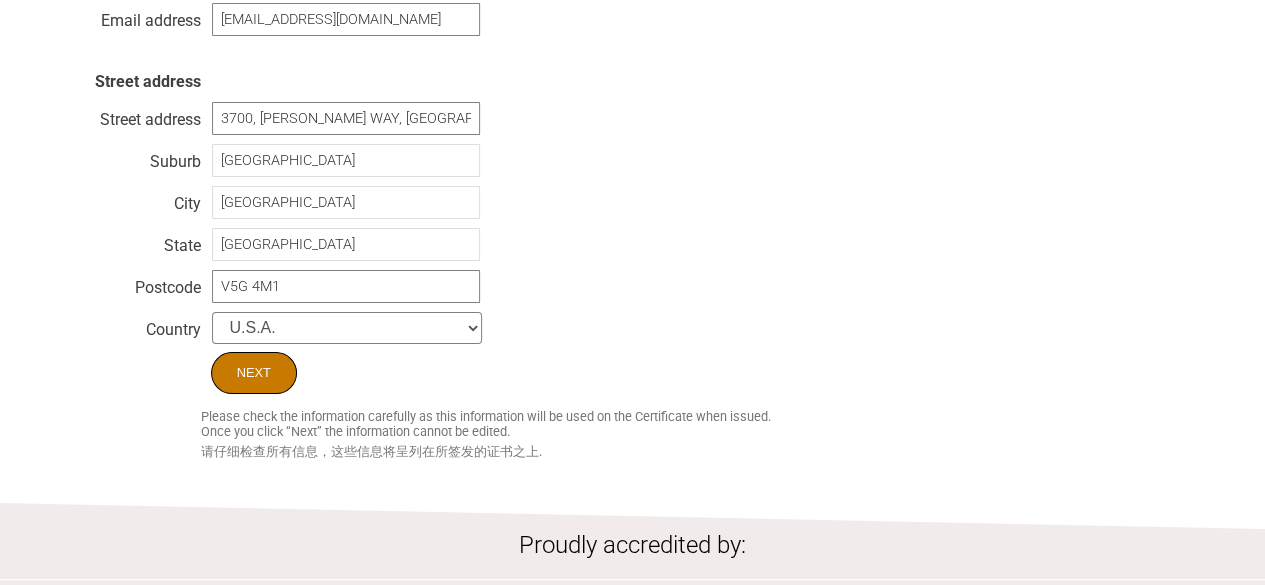 click on "Next" at bounding box center [254, 373] 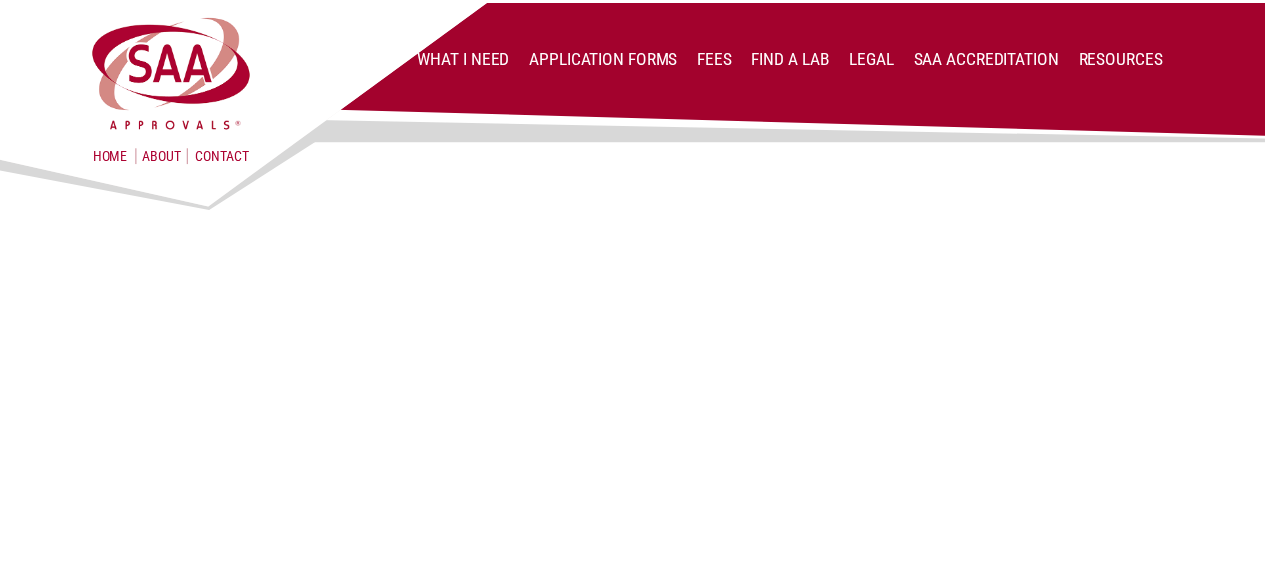 scroll, scrollTop: 0, scrollLeft: 0, axis: both 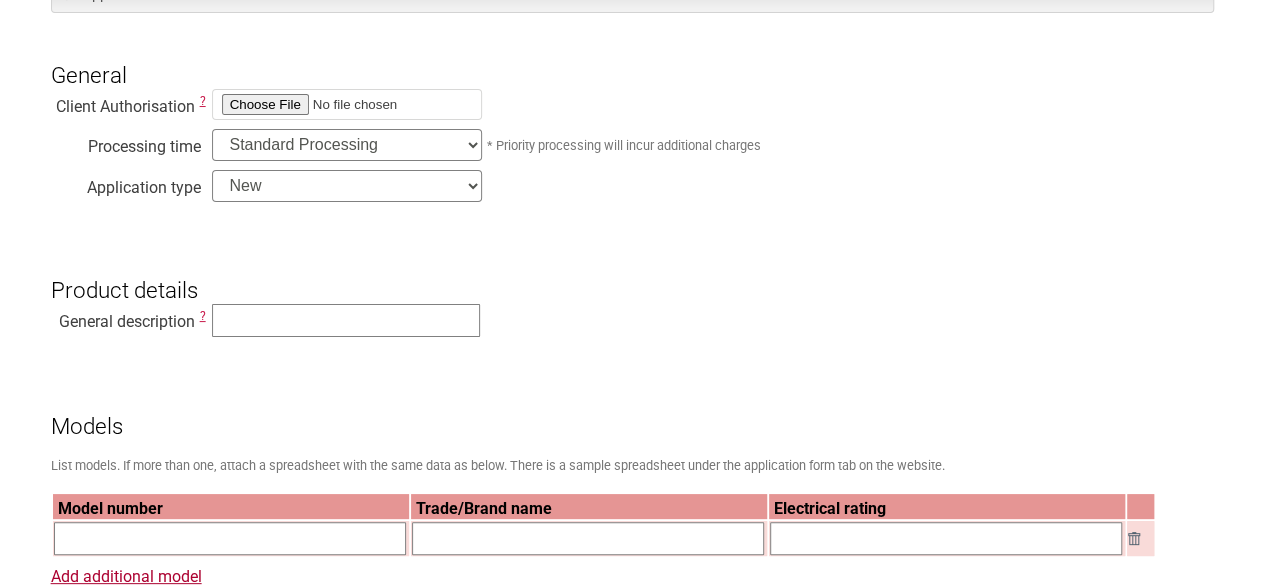 click at bounding box center [347, 104] 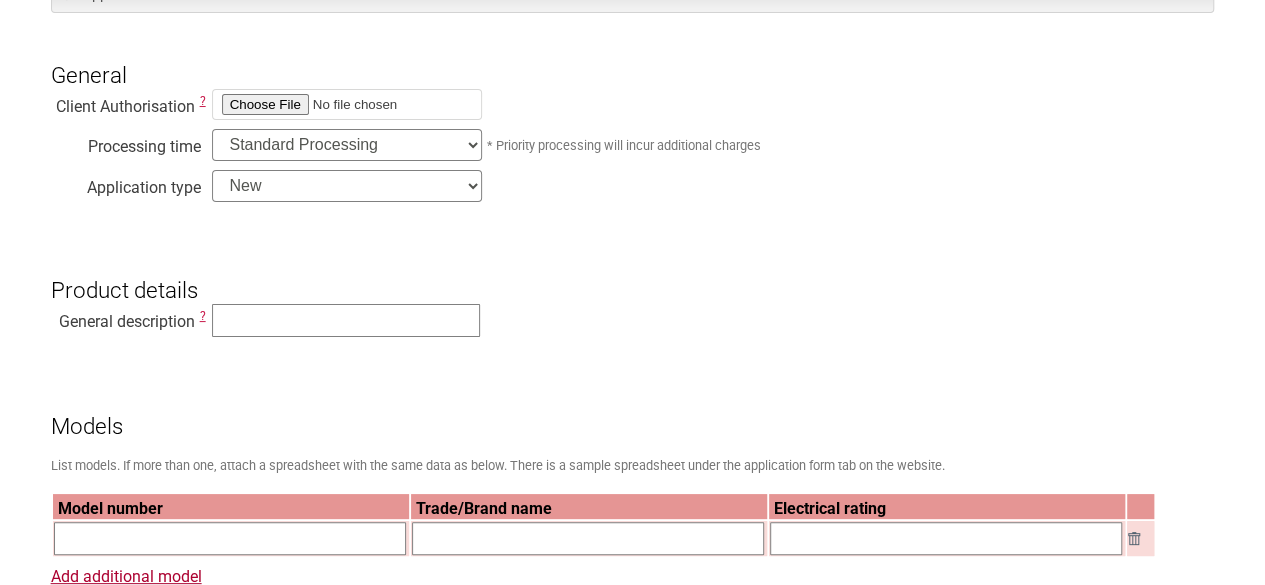 click on "Standard Processing
Priority Processing (24 hours)" at bounding box center (347, 145) 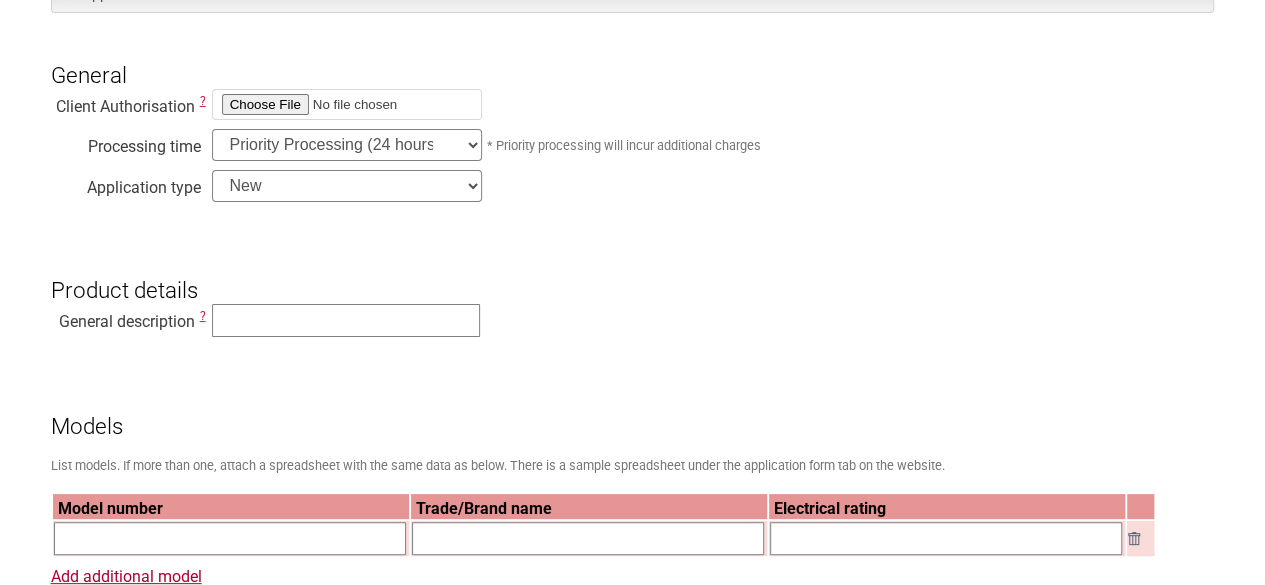 click on "Standard Processing
Priority Processing (24 hours)" at bounding box center (347, 145) 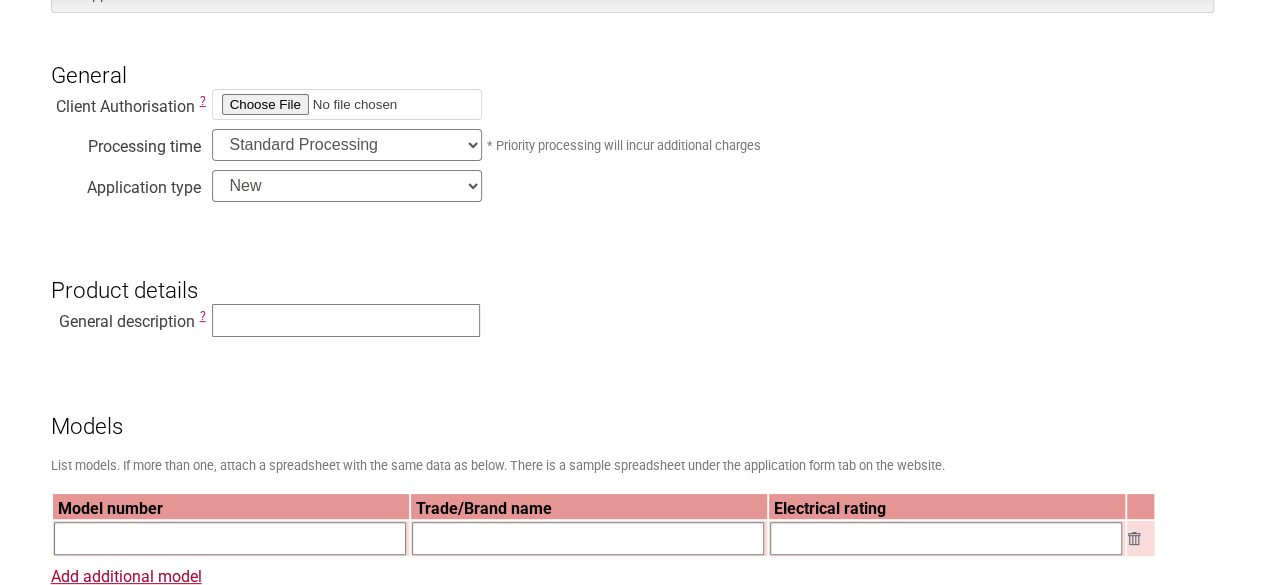 click on "Standard Processing
Priority Processing (24 hours)" at bounding box center [347, 145] 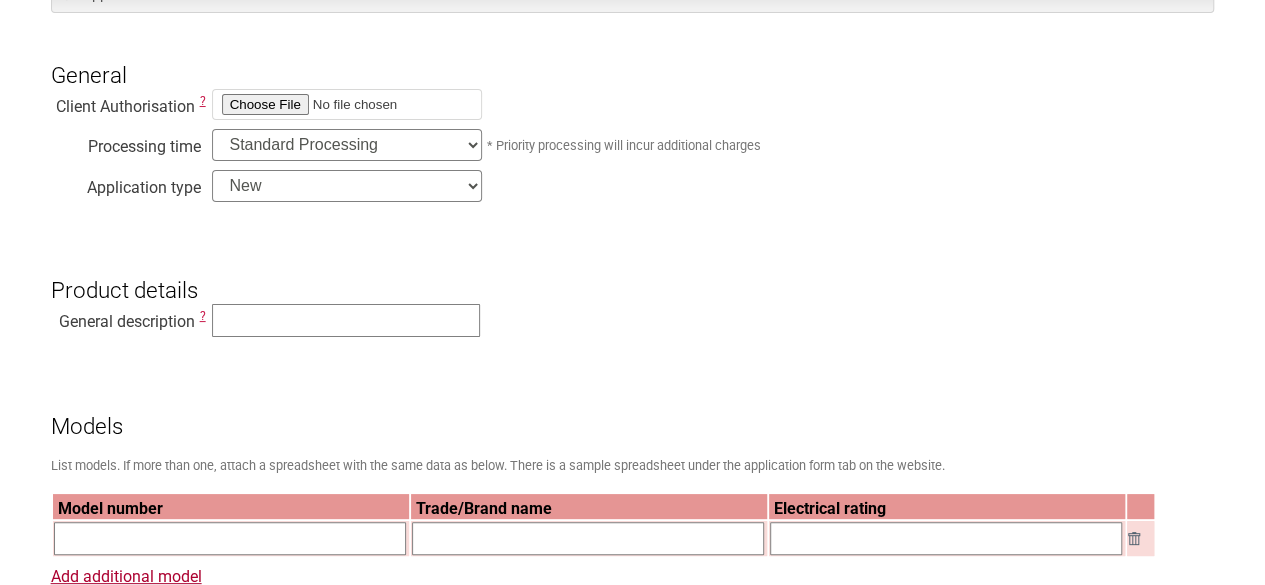click on "New
Modification
Renewal
Co-licence" at bounding box center (347, 186) 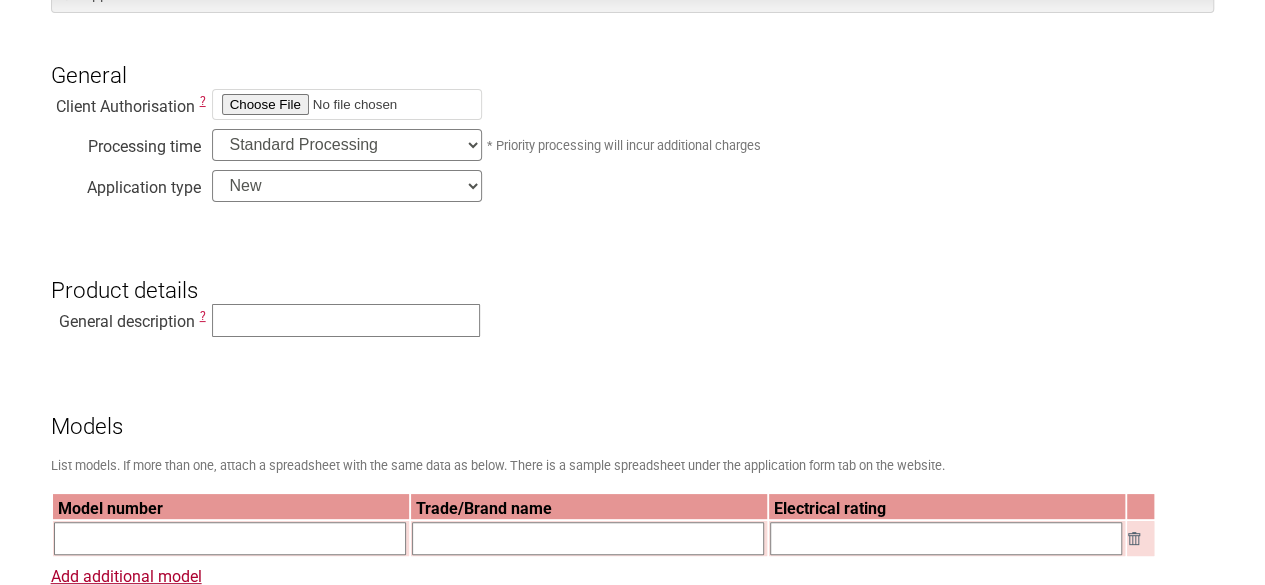 click on "New
Modification
Renewal
Co-licence" at bounding box center (347, 186) 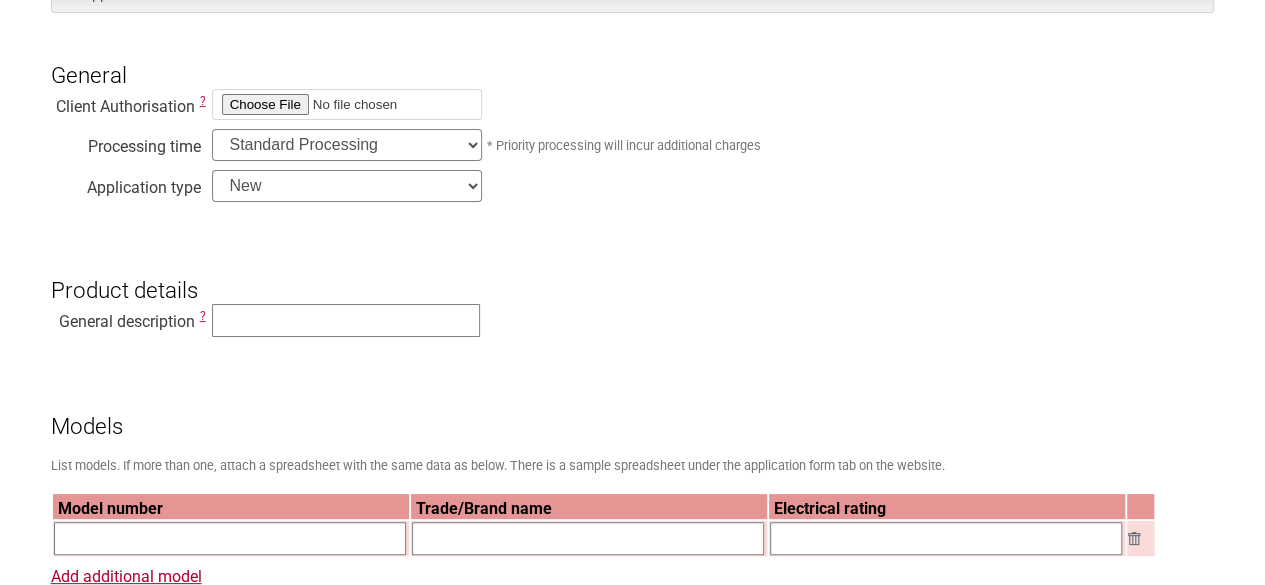 select on "Renewal" 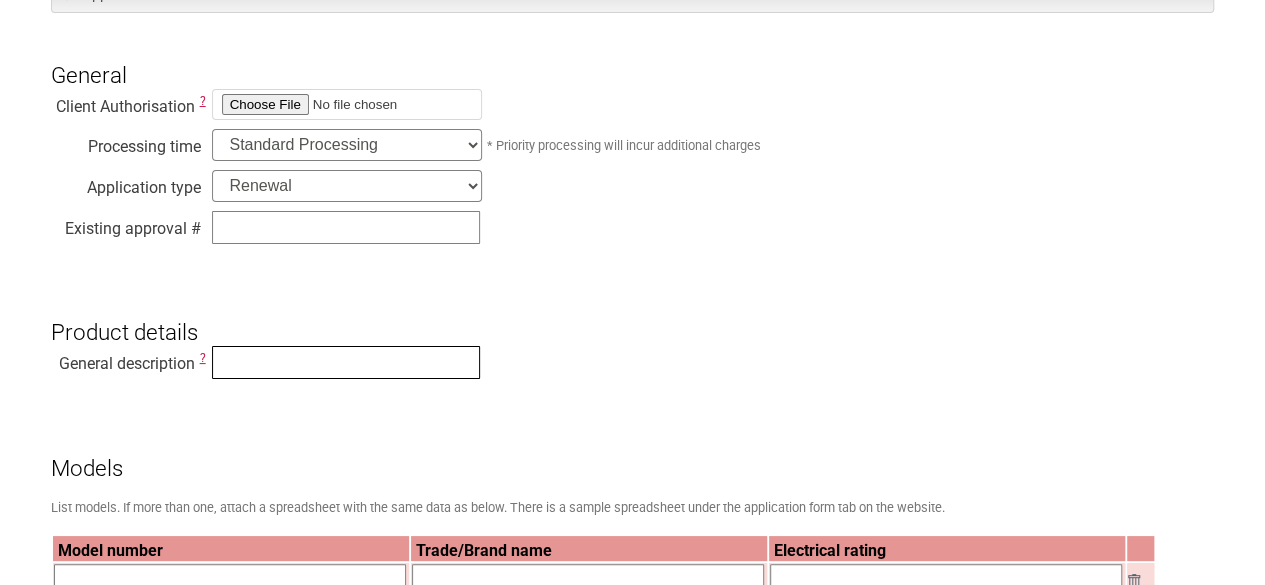 click at bounding box center [346, 362] 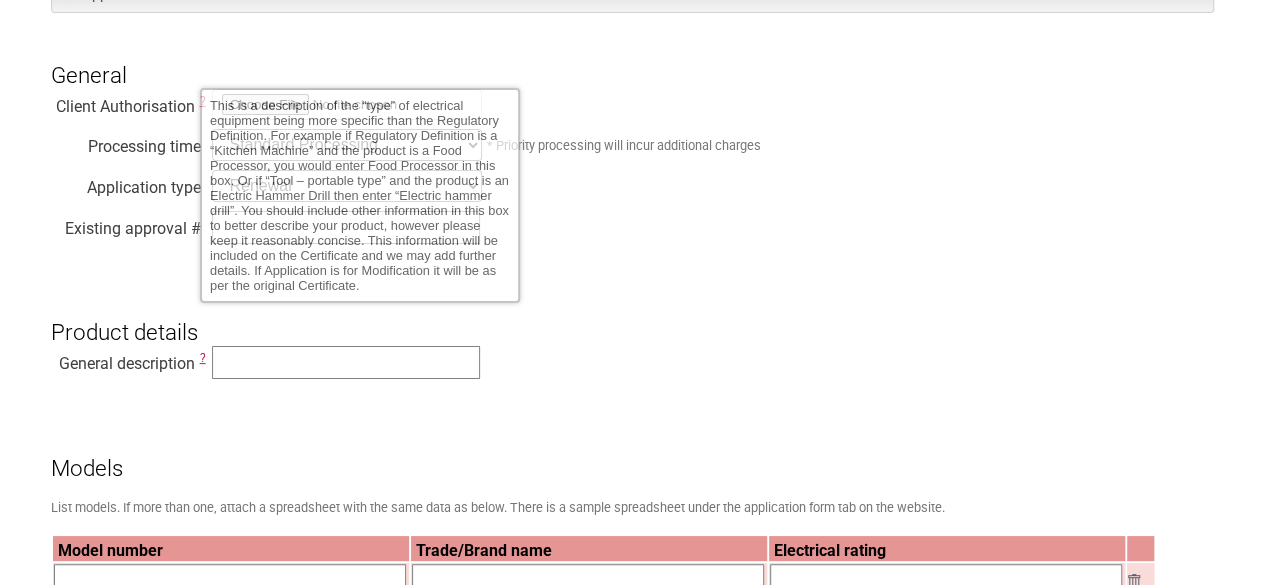click on "?" at bounding box center [203, 358] 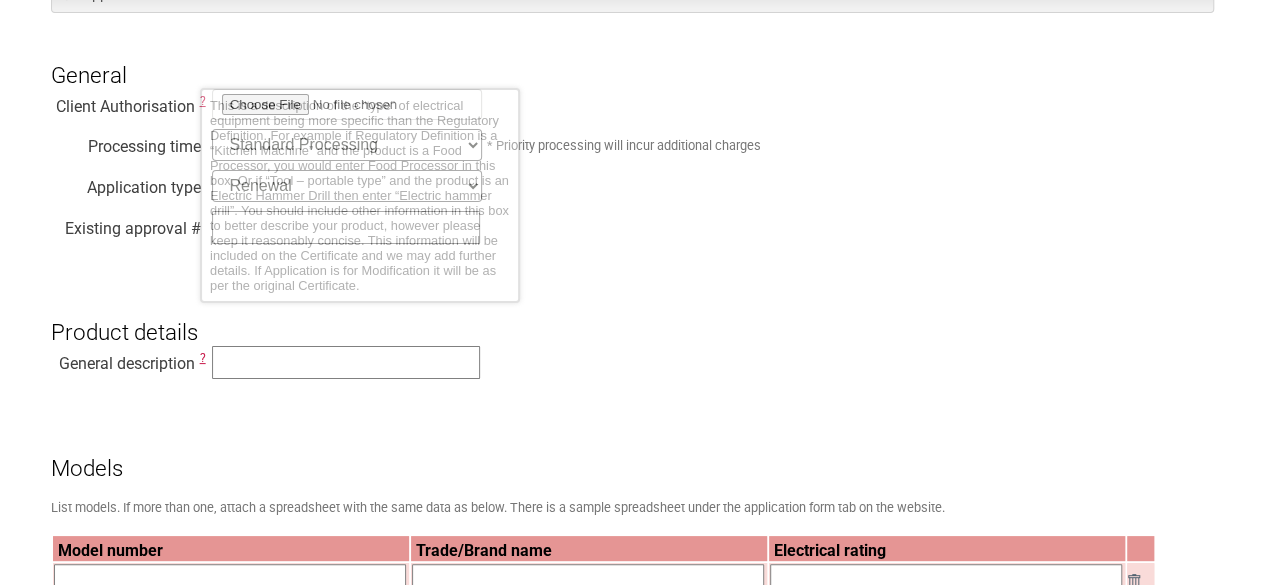 click on "Resume key: 6erbGe83
Please record this key, it will enable you to resume your application later.
Consultant details
Business name BUREAU VERITAS CPS INDIA PRIVATE LIMITED
Email address amit.bansal@bureauveritas.com
Postal address
Address C-19, SECTOR 7
Suburb NOIDA
City NOIDA
State UTTAR PRADESH
Postcode 201301
Country
---------
Afghanistan
Albania
Algeria
American Samoa
Andorra
Angola
Anguilla
Antarctica
Antigua and Barbuda
Argentina
Armenia
Aruba
Australia
Austria
Azerbaijan
Bahamas
Bahrain
Bangladesh
Barbados
Belarus
Belgium
Belize
Benin
Bermuda
Bhutan
Bolivia
Bosnia and Herzegovina
Botswana
Bouvet Island
Brazil
British Indian Ocean Territory
Brunei Darussalam
Bulgaria
Burkina Faso
Burundi
Cambodia
Cameroon
Canada
Cape Verde
Cayman Islands" at bounding box center [633, 1357] 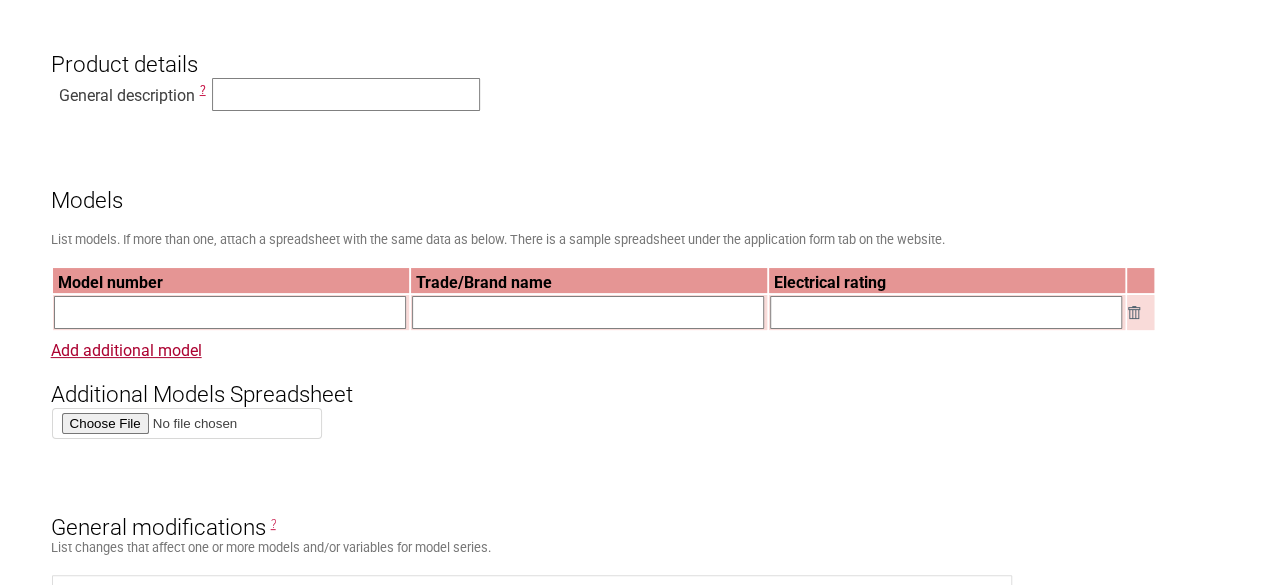 scroll, scrollTop: 856, scrollLeft: 0, axis: vertical 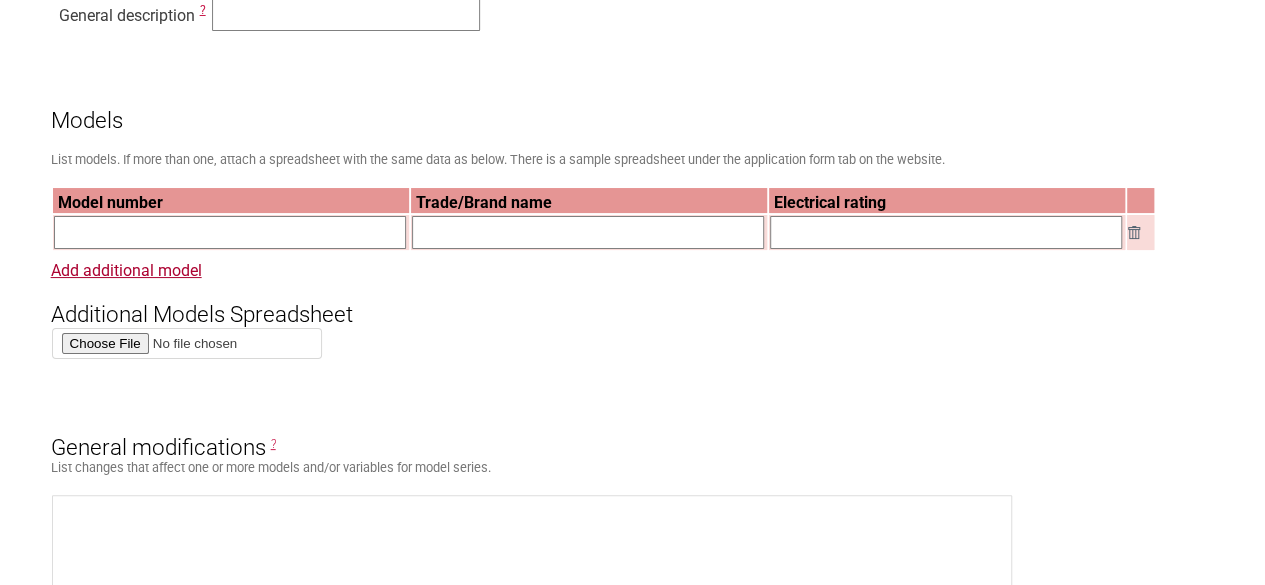 click at bounding box center (588, 232) 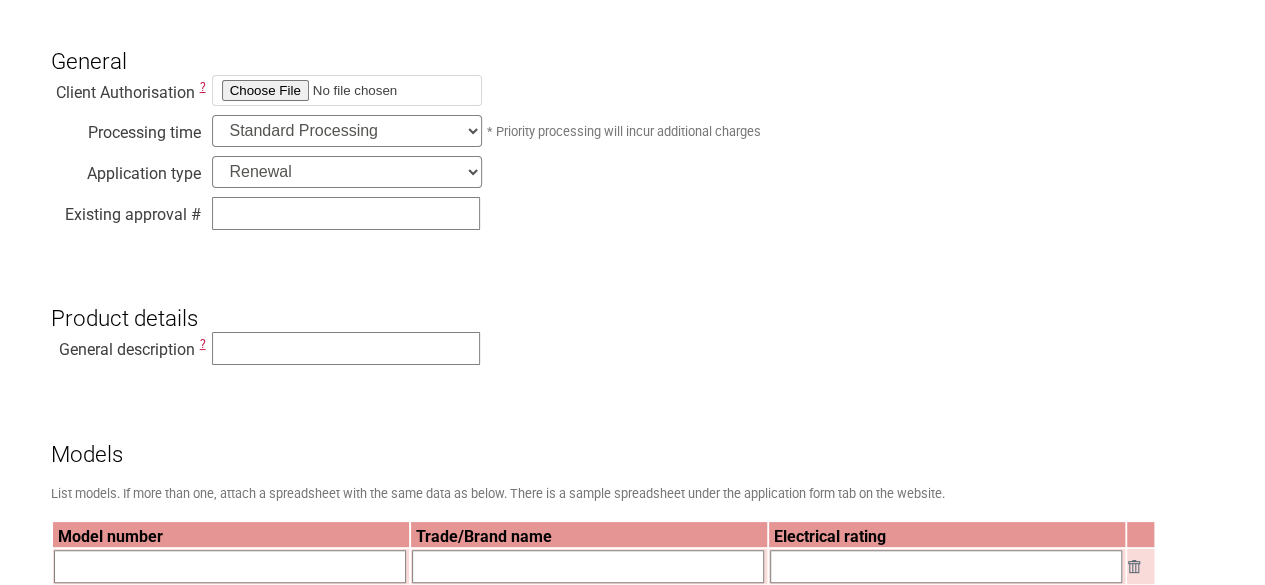 scroll, scrollTop: 503, scrollLeft: 0, axis: vertical 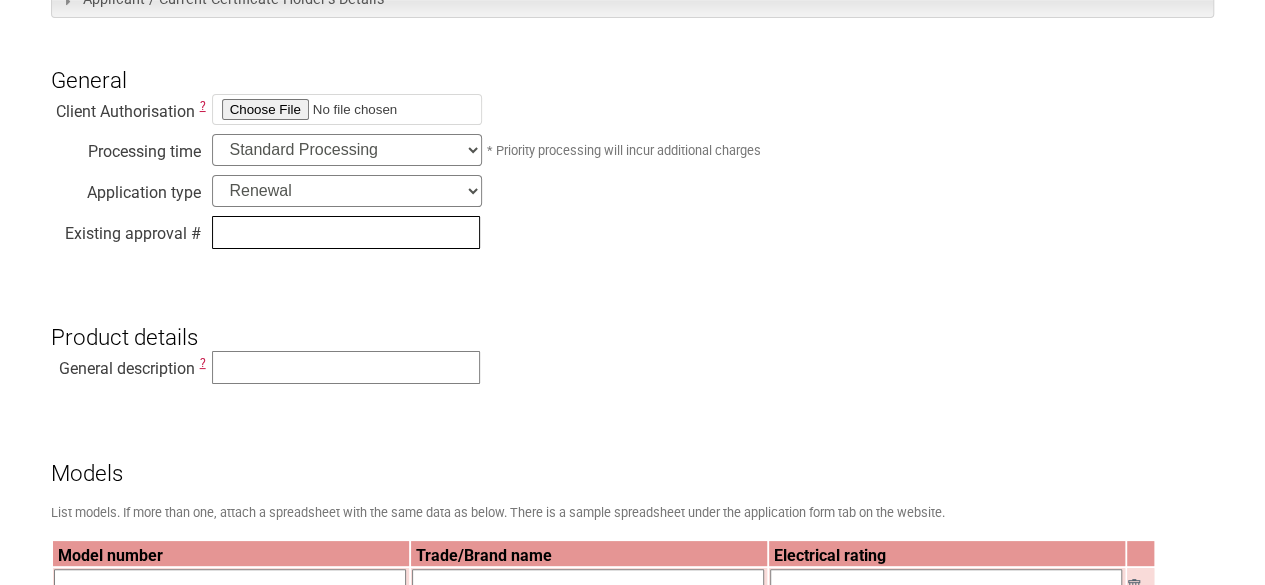 click at bounding box center [346, 232] 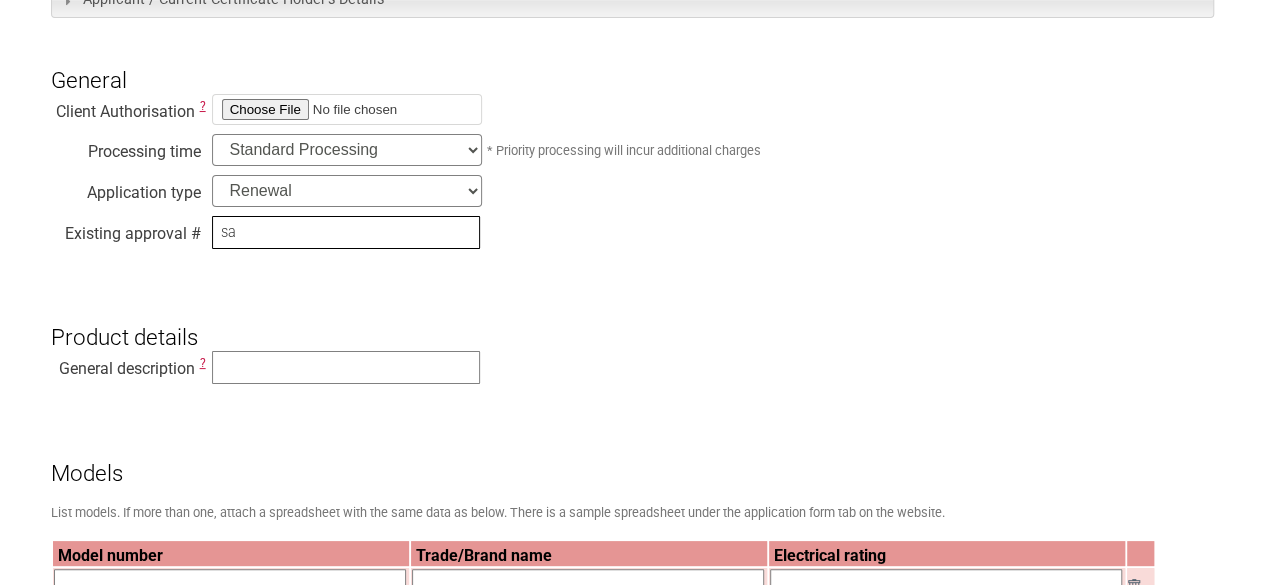 type on "s" 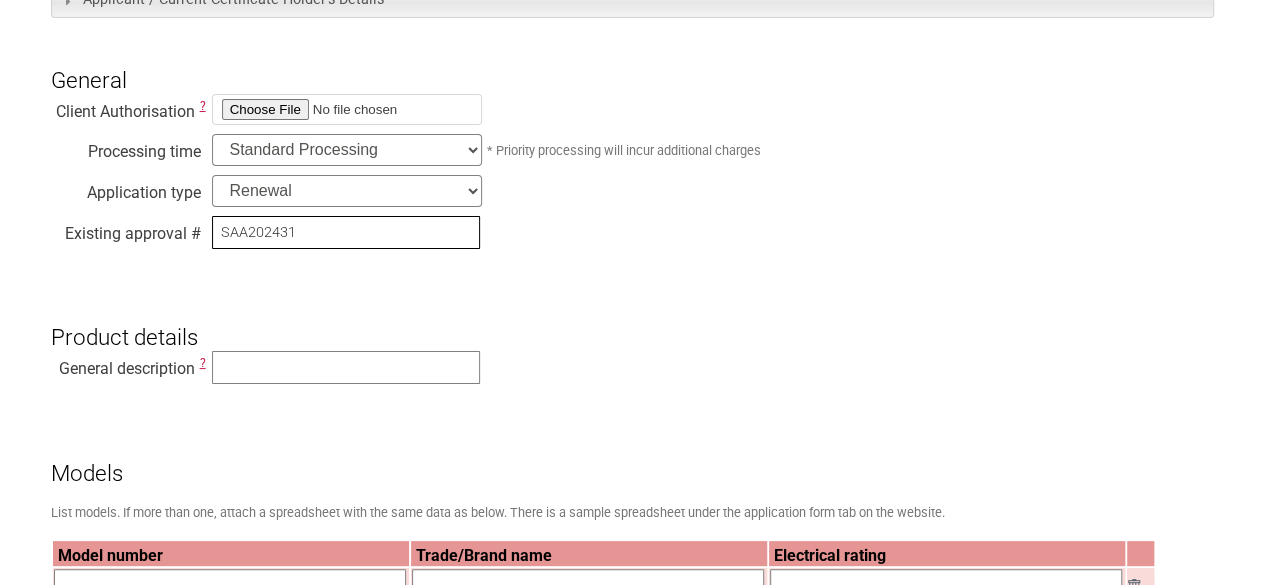type on "SAA202431" 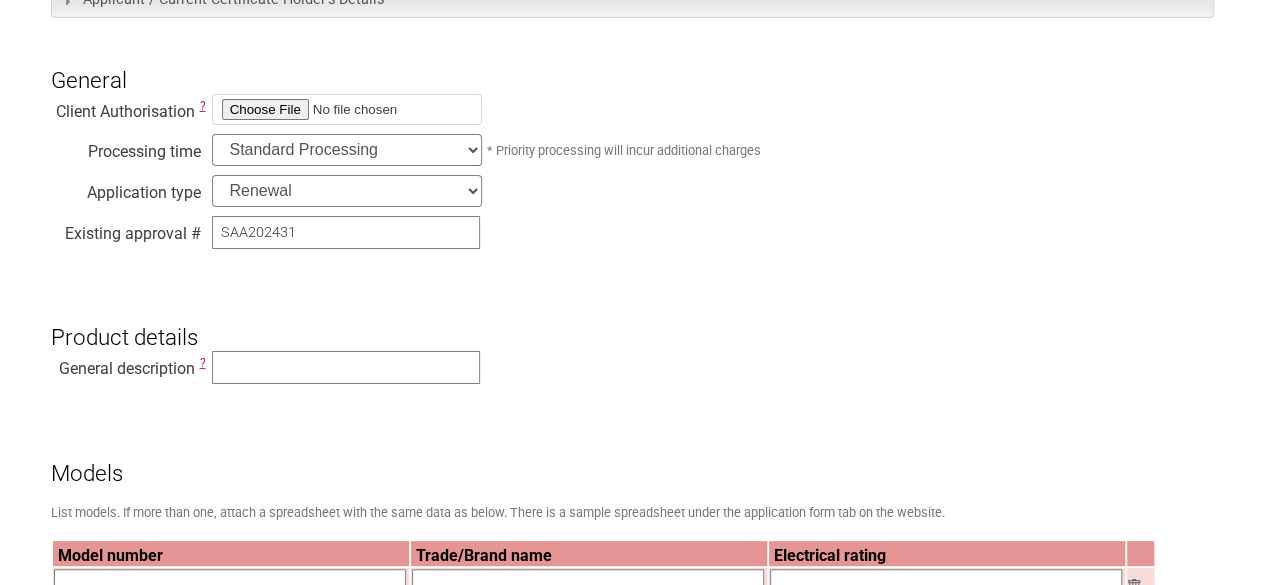 click on "Product details" at bounding box center (633, 321) 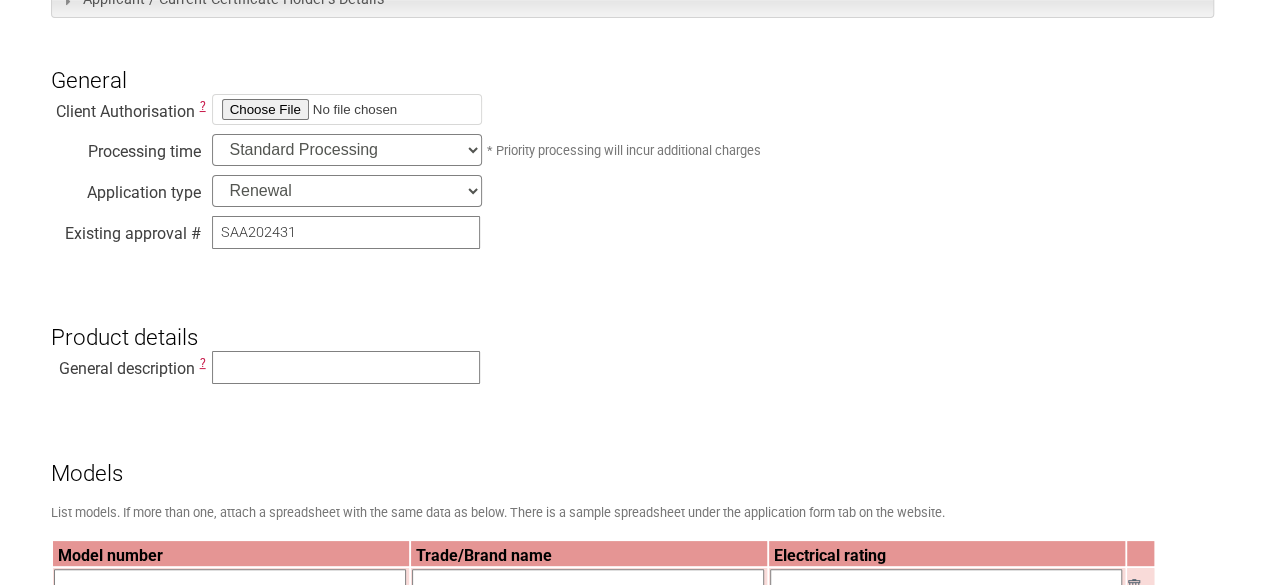 click on "Standard Processing
Priority Processing (24 hours)" at bounding box center [347, 150] 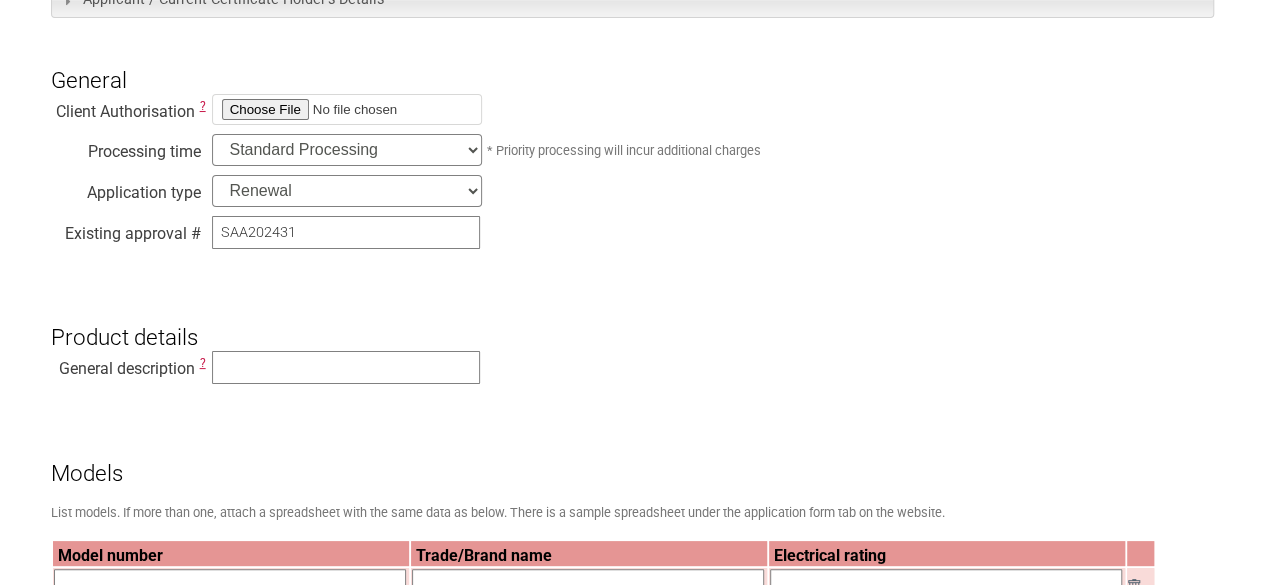 select on "priority" 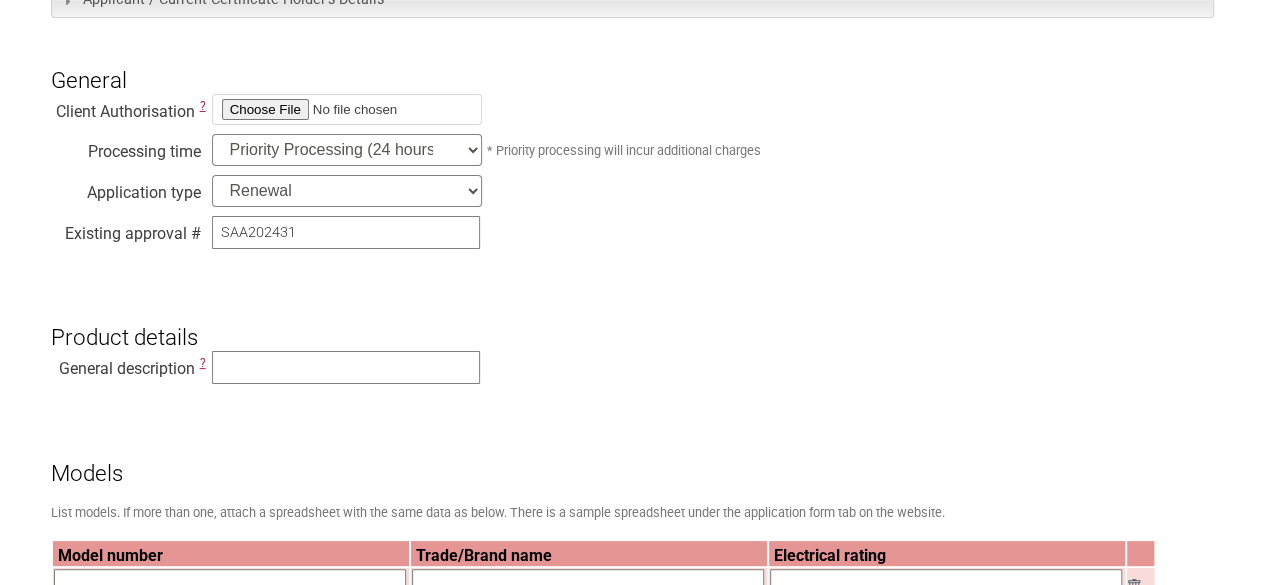 click on "Standard Processing
Priority Processing (24 hours)" at bounding box center (347, 150) 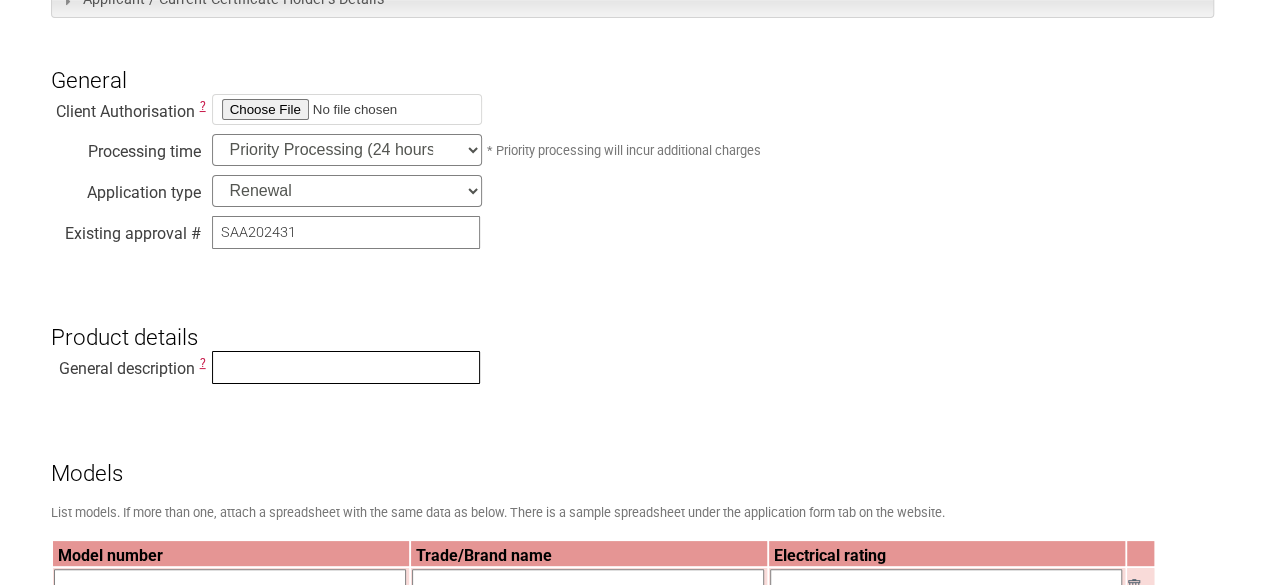 click at bounding box center [346, 367] 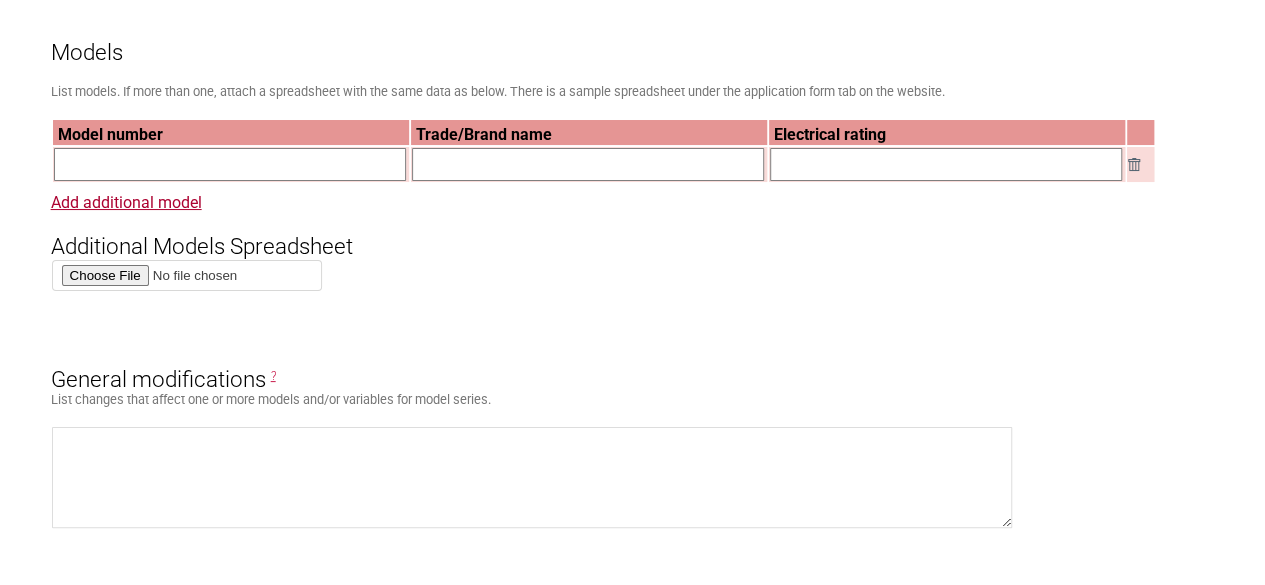 scroll, scrollTop: 940, scrollLeft: 0, axis: vertical 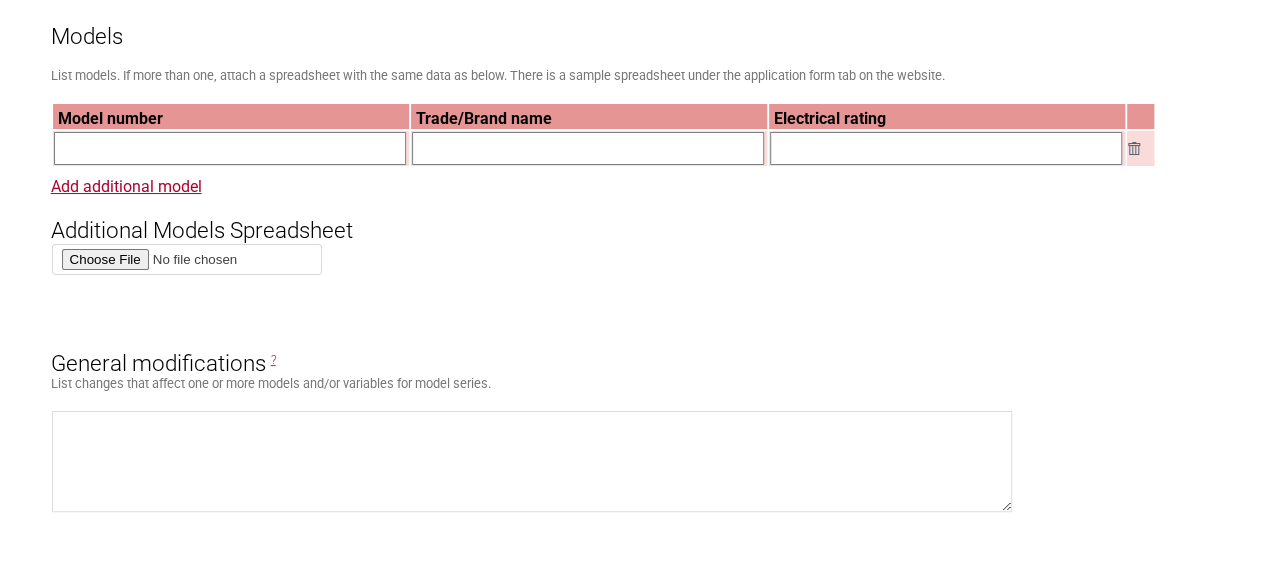 type on "SOLAR CHARGE CONTROLLER" 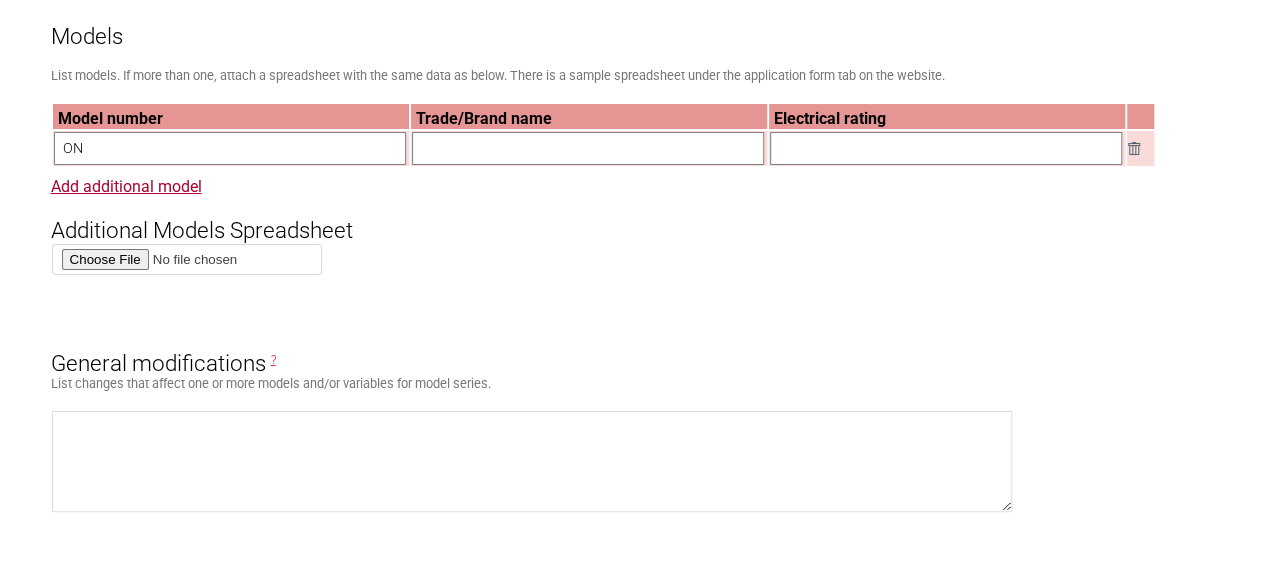 type on "O" 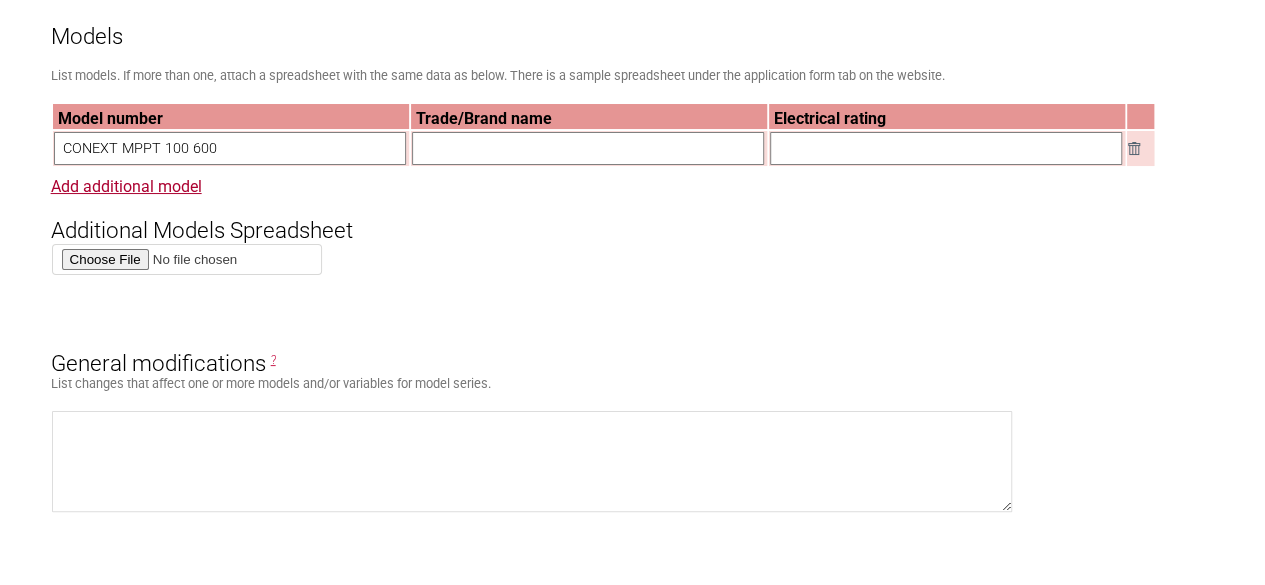 type on "CONEXT MPPT 100 600" 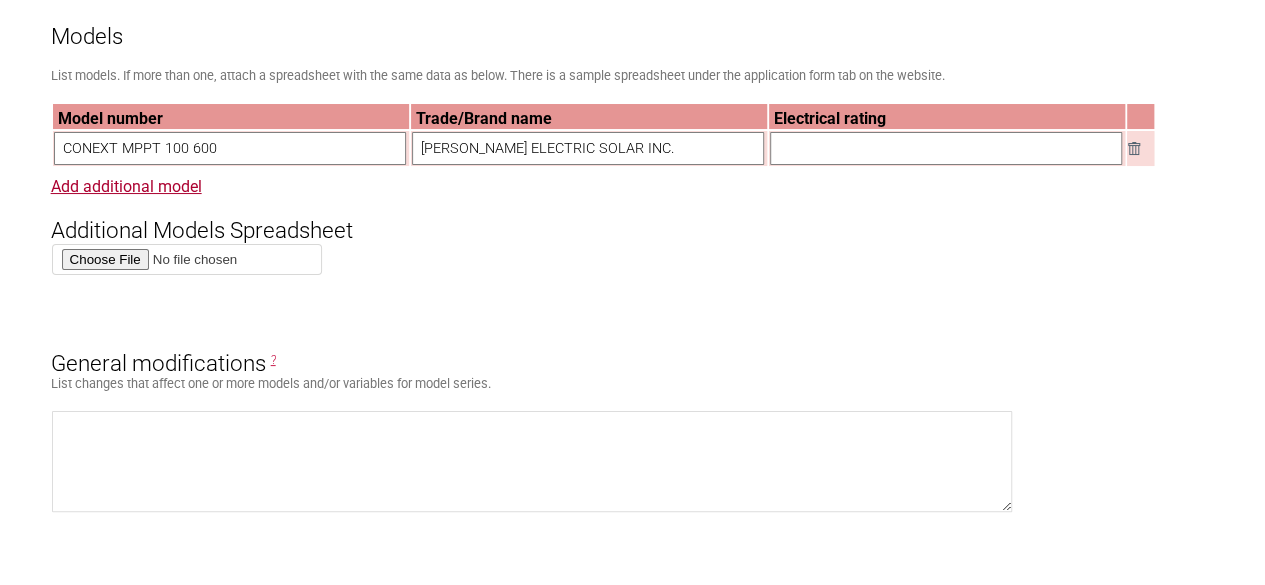 type on "[PERSON_NAME] ELECTRIC SOLAR INC." 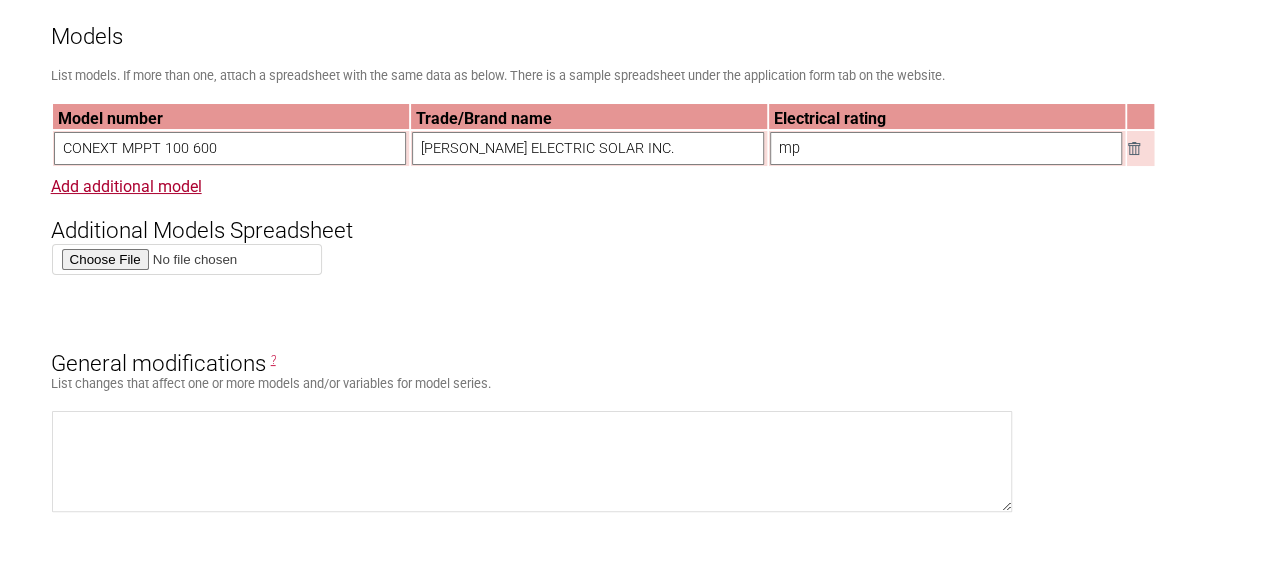 type on "m" 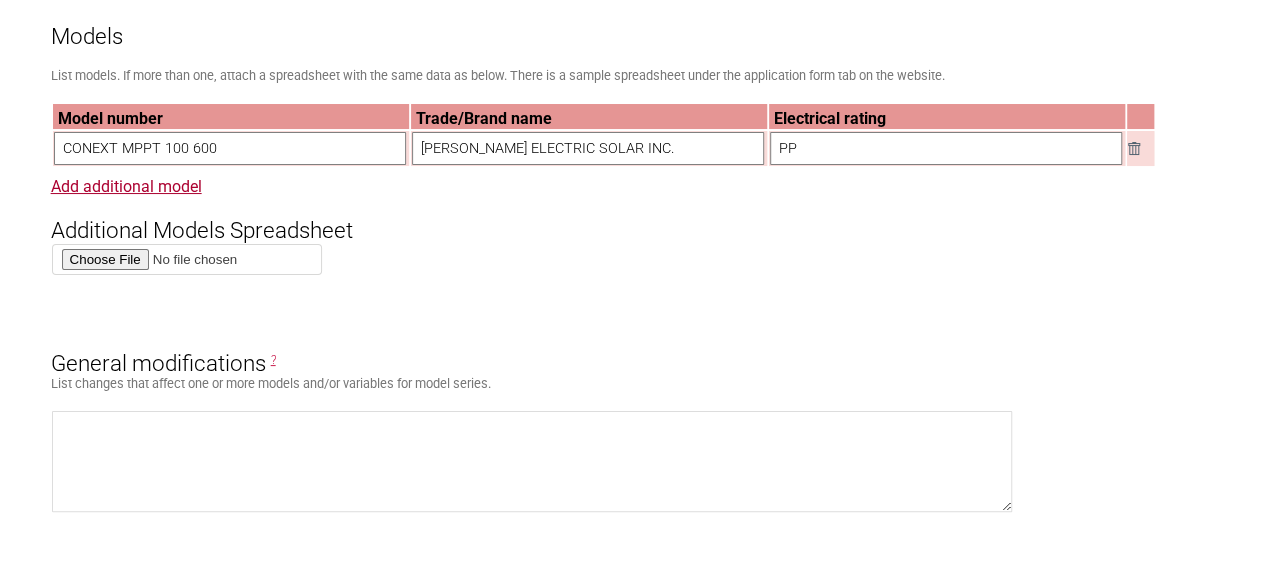 type on "P" 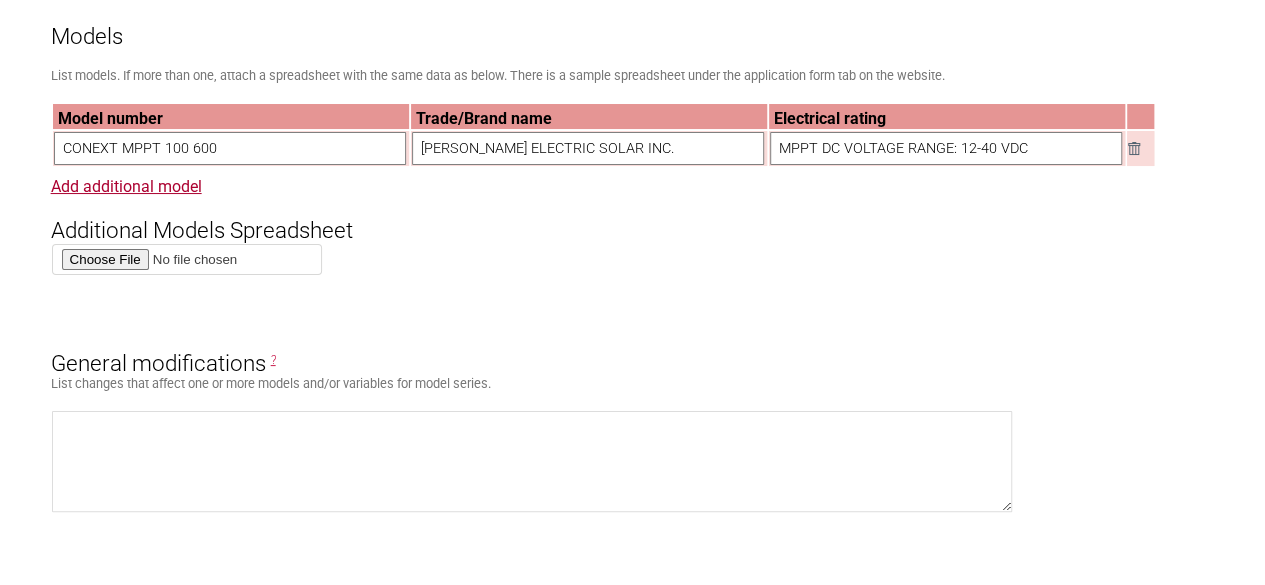 type on "MPPT DC VOLTAGE RANGE: 12-40 VDC" 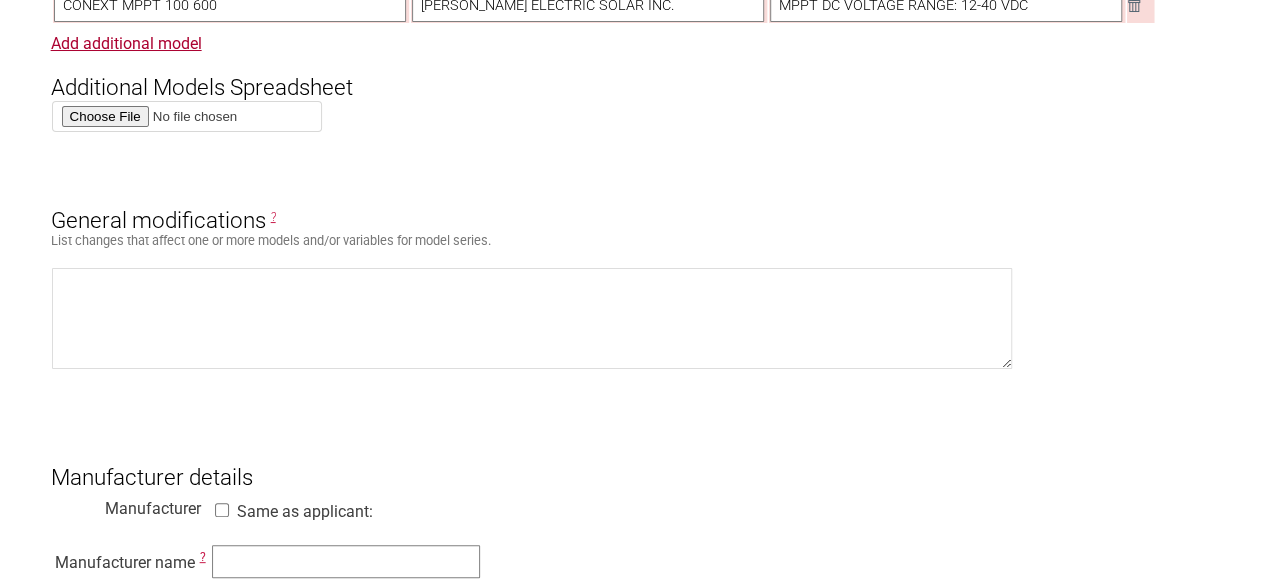 click on "MPPT DC VOLTAGE RANGE: 12-40 VDC" at bounding box center [946, 5] 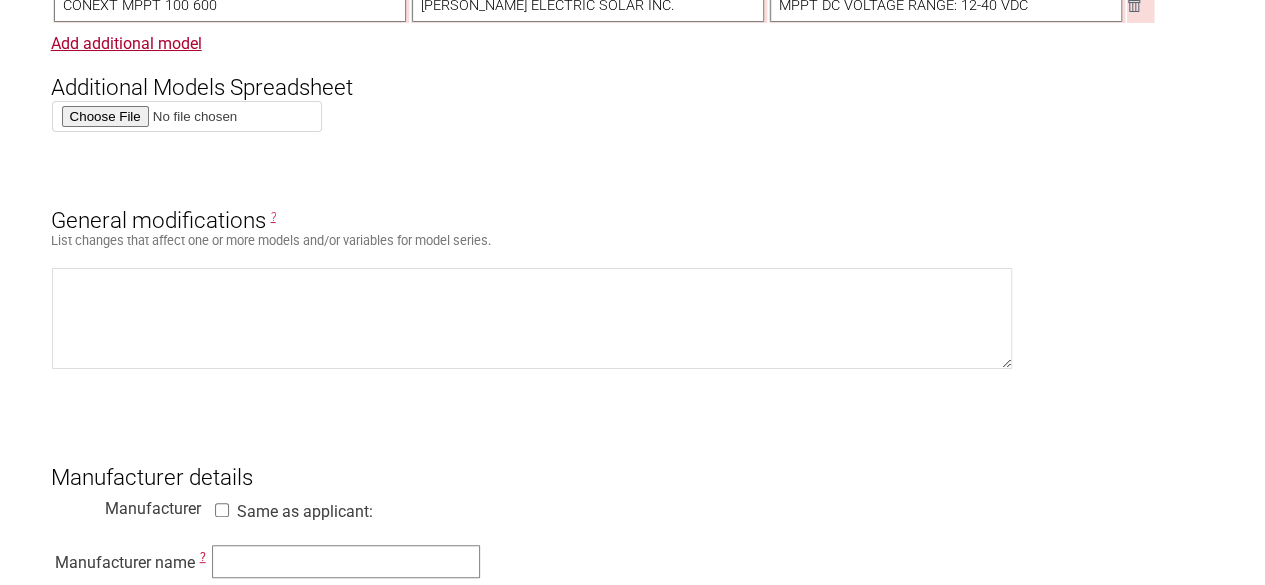 click on "Submit Application" at bounding box center [143, 2265] 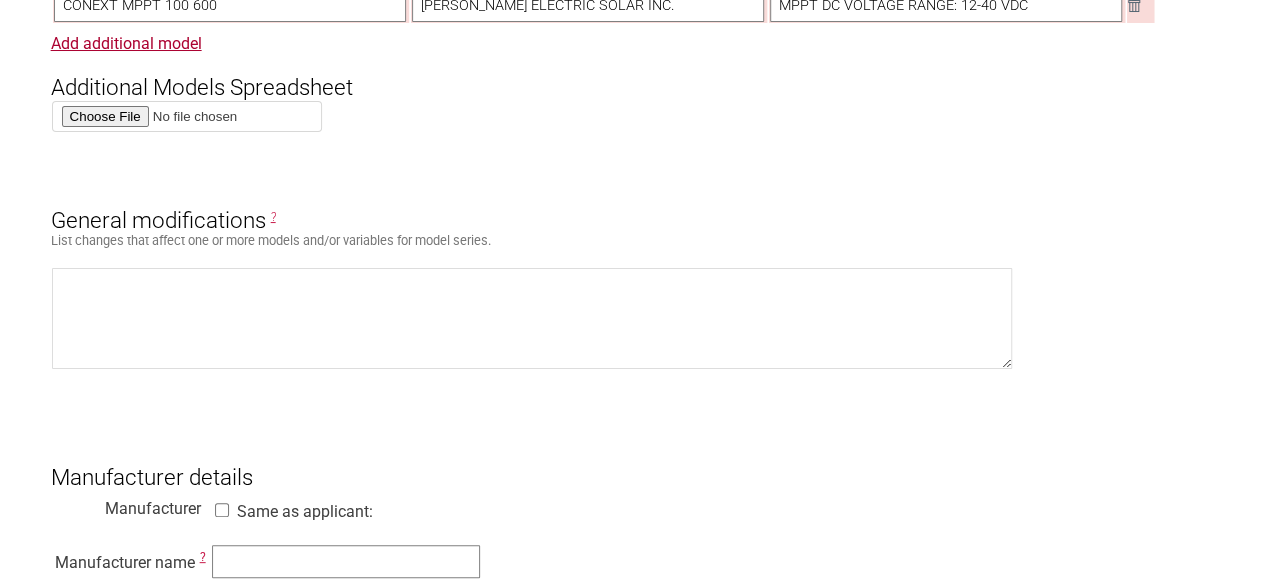 click on "MPPT DC VOLTAGE RANGE: 12-40 VDC" at bounding box center (946, 5) 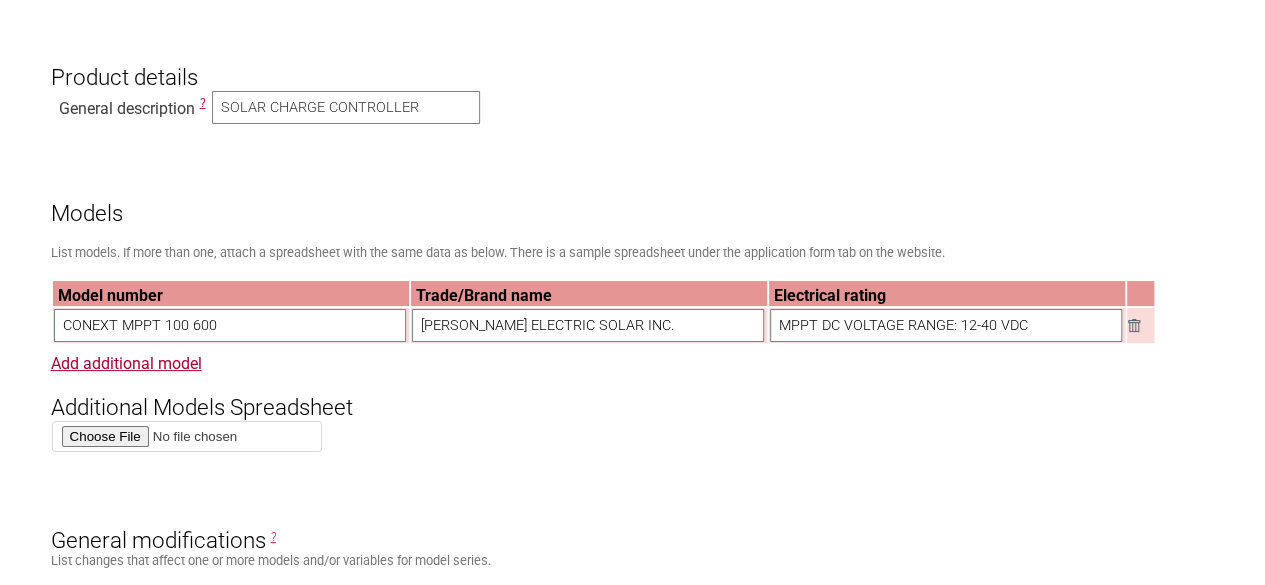 scroll, scrollTop: 553, scrollLeft: 0, axis: vertical 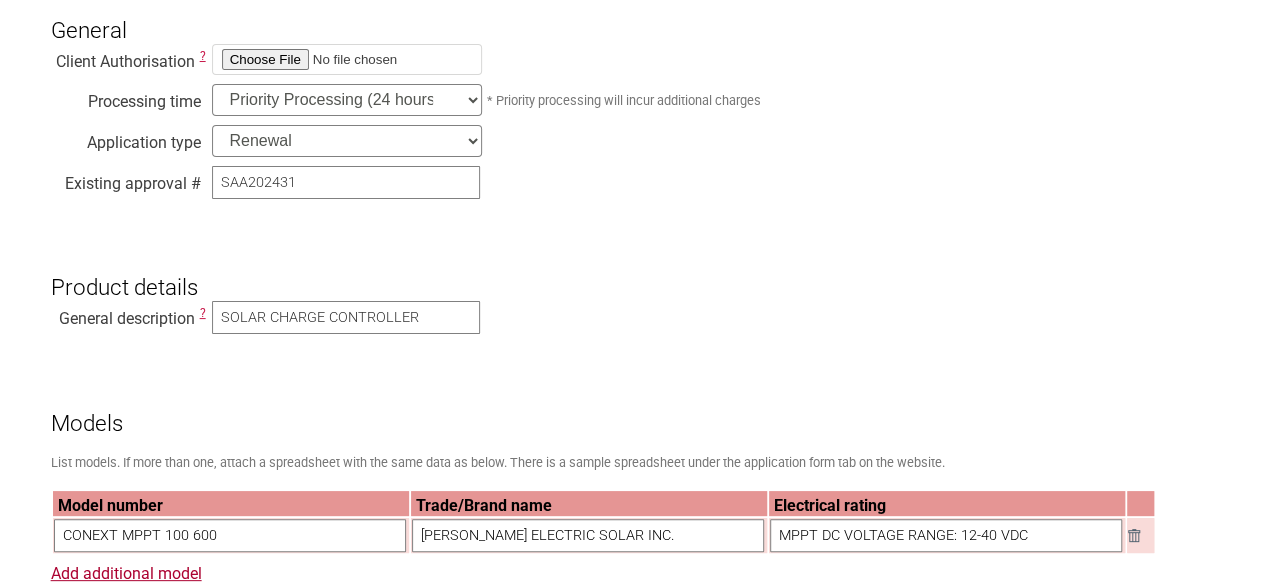 drag, startPoint x: 1041, startPoint y: 11, endPoint x: 704, endPoint y: -57, distance: 343.79208 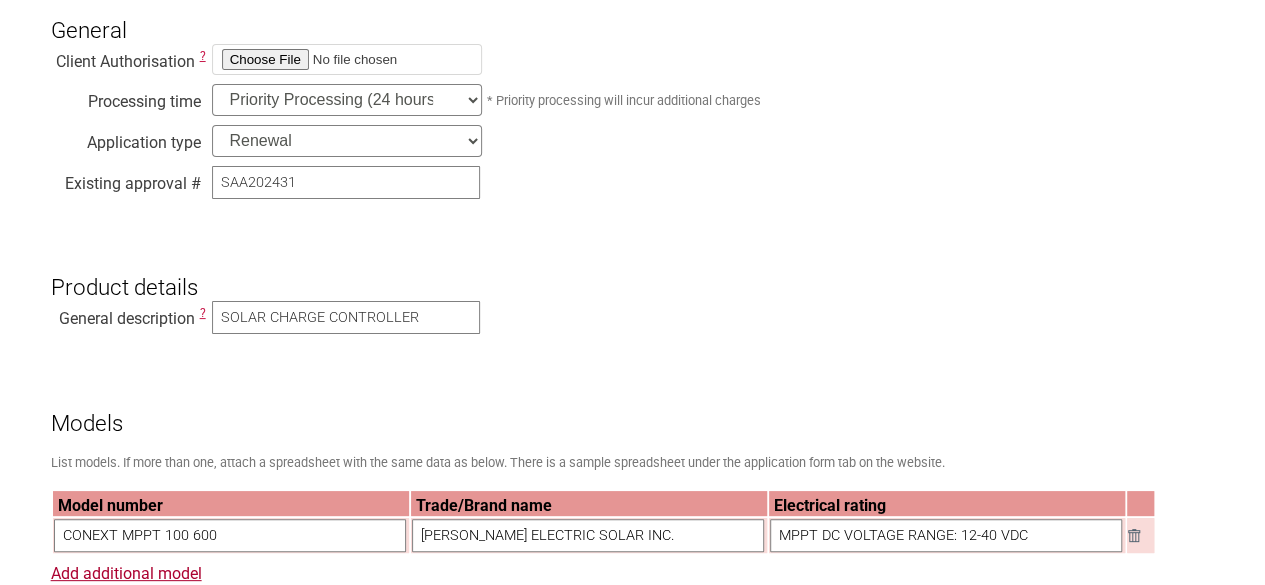 click on "Home
About
Contact
What I Need
Application Forms
Fees
Find a lab
Legal
SAA Accreditation
Resources
Application for Electrical Certification
Resume key: 6erbGe83
Please record this key, it will enable you to resume your application later.
Consultant details
Business name BUREAU VERITAS CPS INDIA PRIVATE LIMITED
Email address amit.bansal@bureauveritas.com
Postal address
Address C-19, SECTOR 7
Suburb NOIDA
City NOIDA
State UTTAR PRADESH
Postcode 201301
Country
---------
Afghanistan
Albania
Algeria
American Samoa
Andorra
Angola
Anguilla
Antarctica
Antigua and Barbuda
Argentina
Armenia
Aruba
Australia
Austria
Azerbaijan
Bahamas
Bahrain
Bangladesh
Barbados
Belarus
Belgium
Belize
Benin" at bounding box center [632, 1469] 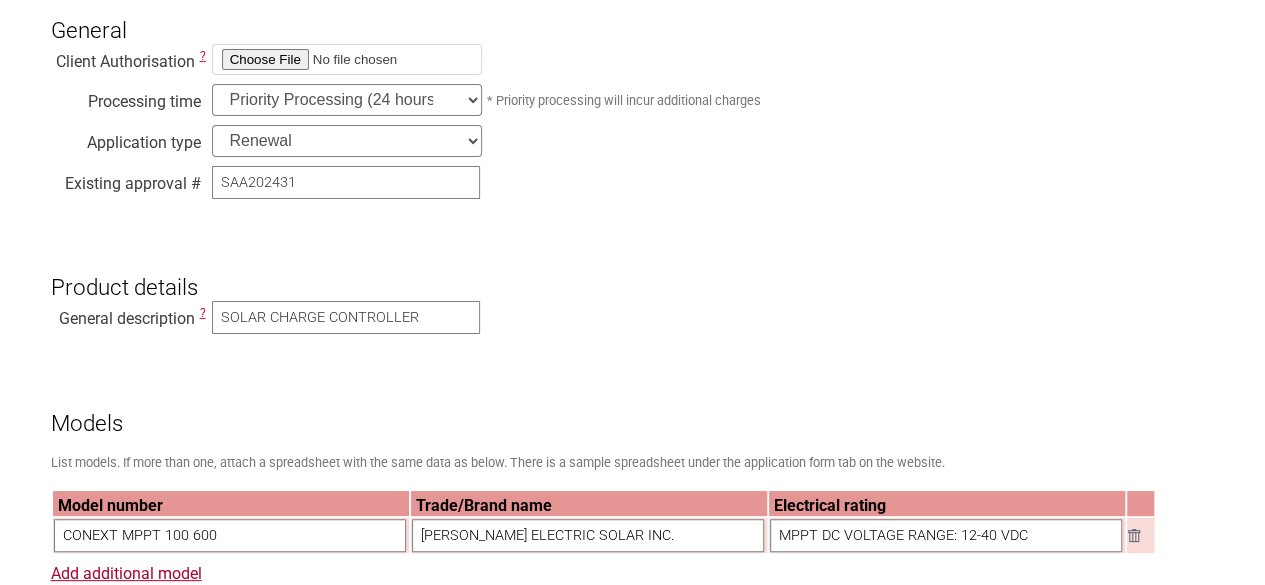 click on "MPPT DC VOLTAGE RANGE: 12-40 VDC" at bounding box center [946, 535] 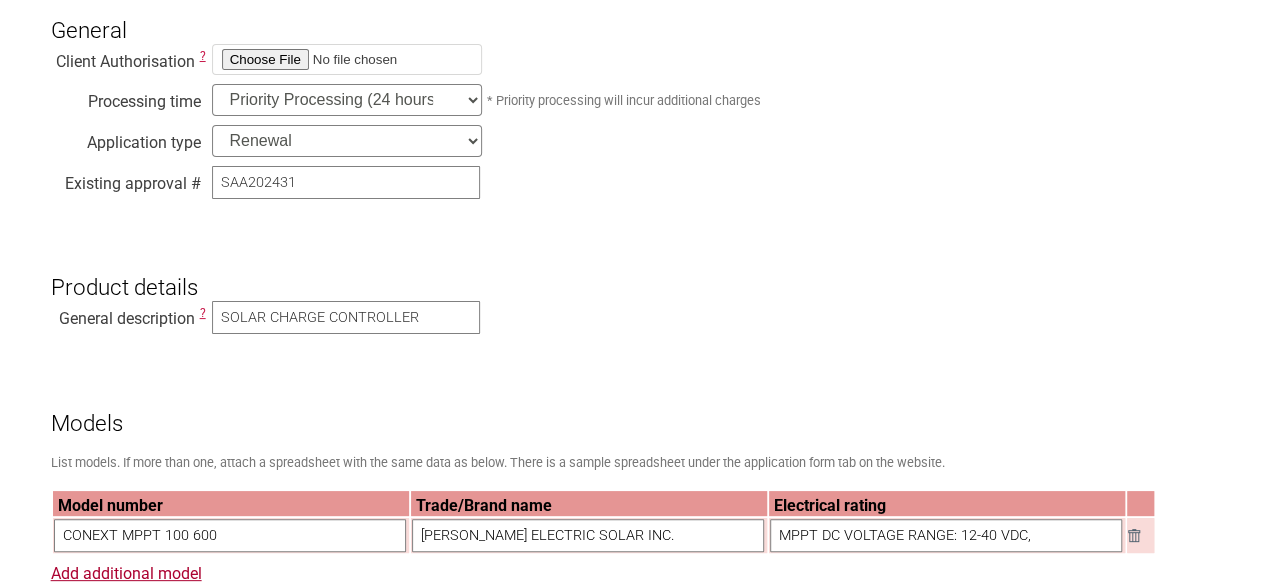 paste on "MPPT DC VOLTAGE RANGE: 12-40 VDC" 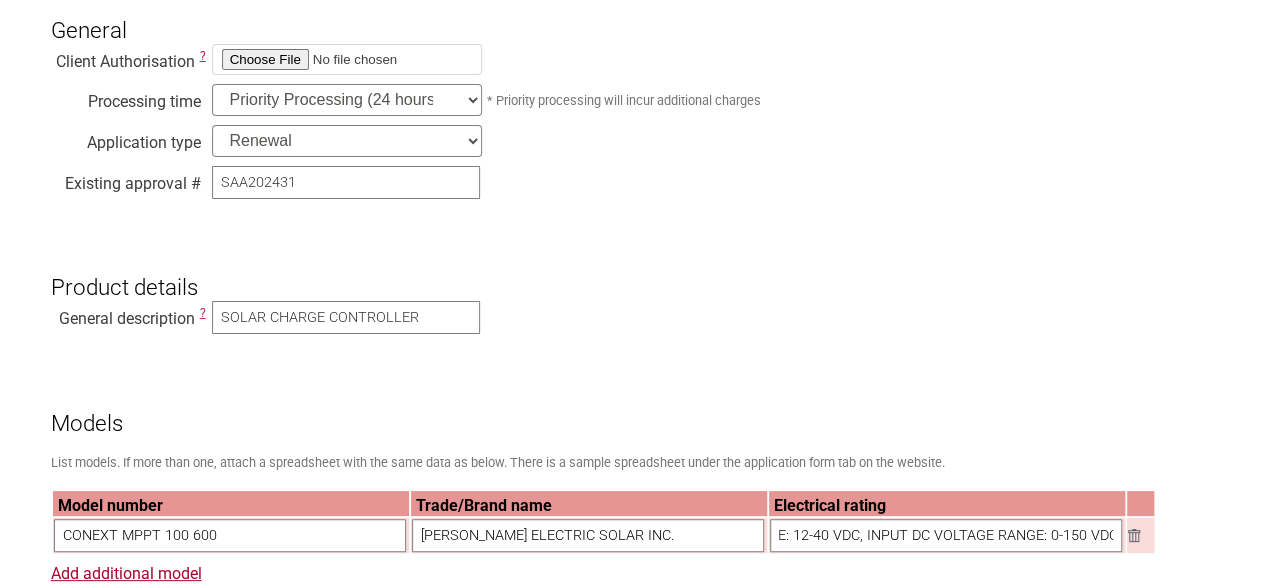 scroll, scrollTop: 0, scrollLeft: 0, axis: both 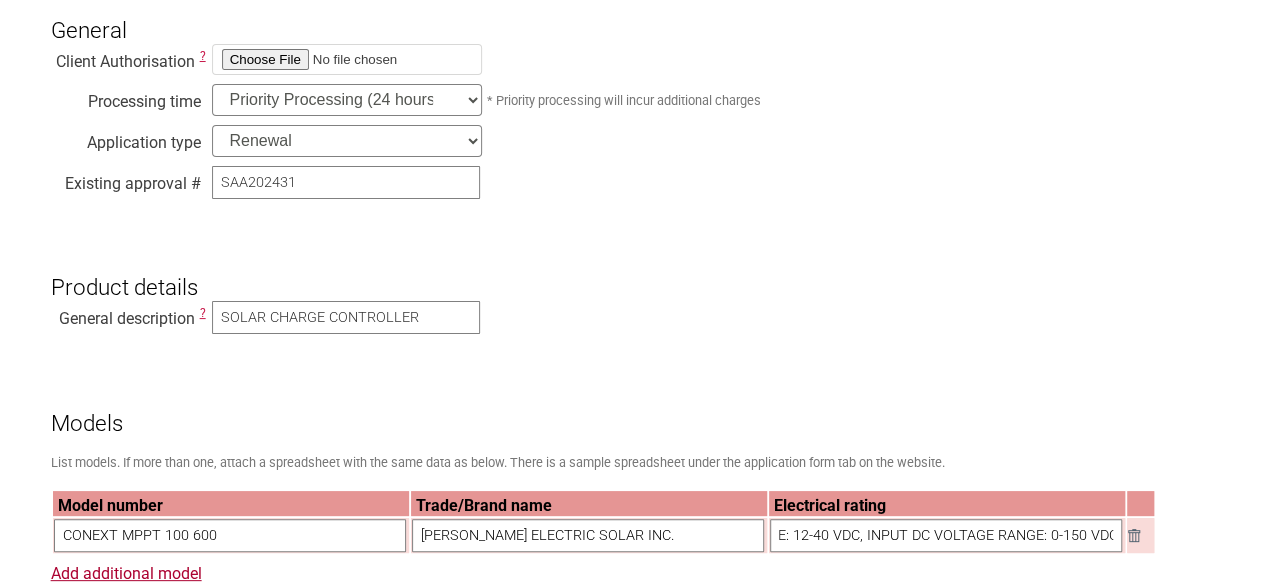 drag, startPoint x: 1012, startPoint y: 541, endPoint x: 1279, endPoint y: 544, distance: 267.01685 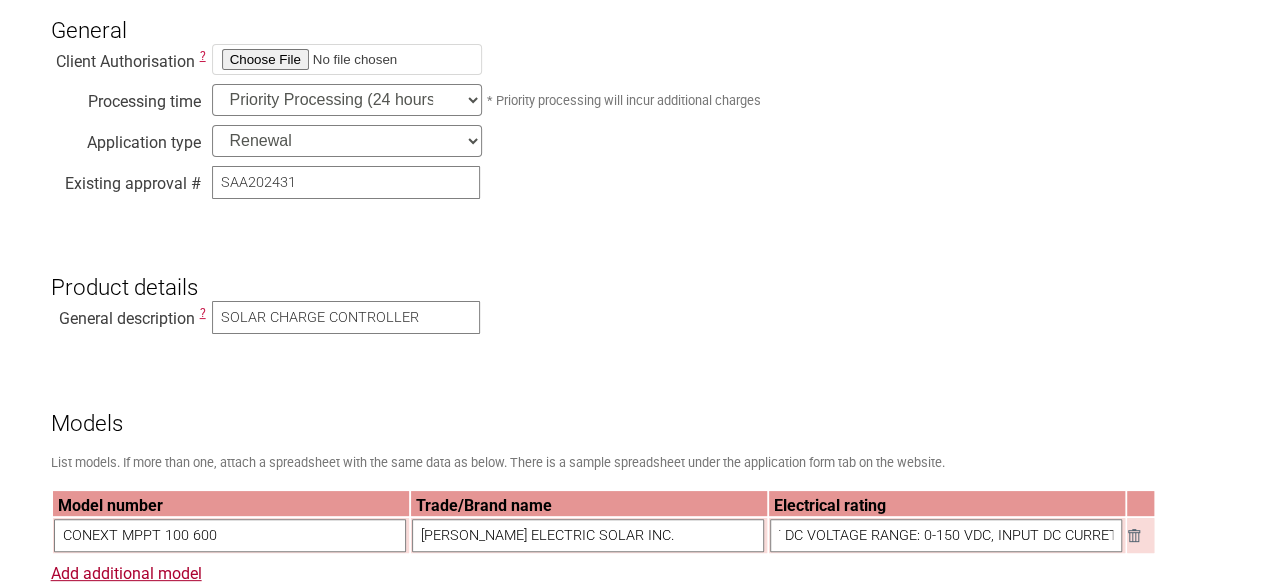 scroll, scrollTop: 0, scrollLeft: 0, axis: both 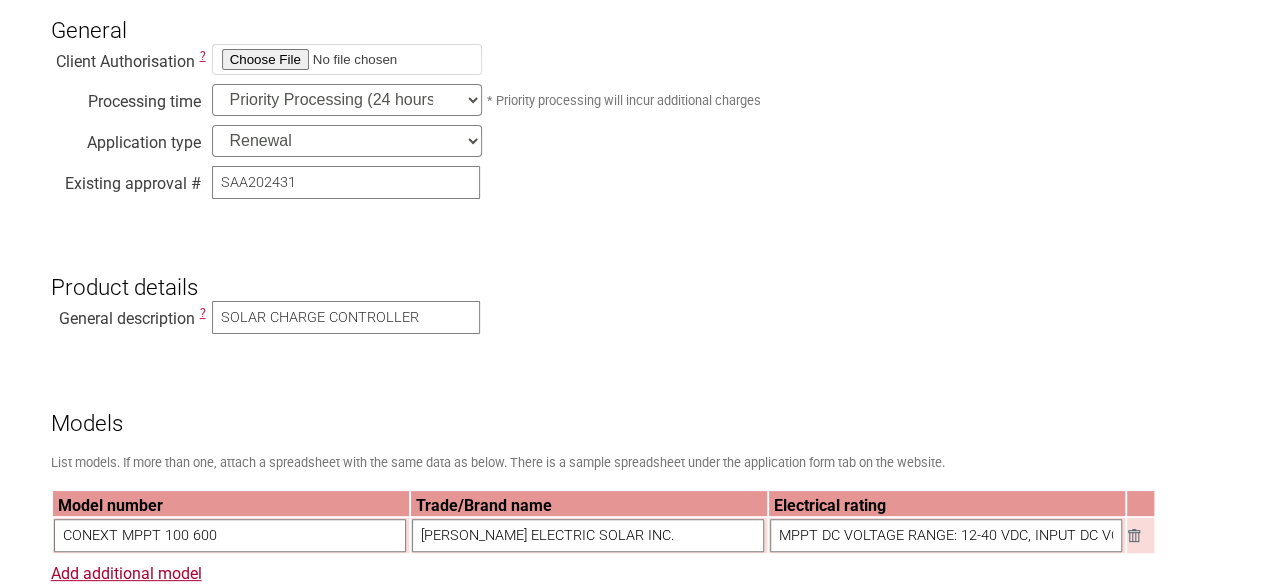 click on "MPPT DC VOLTAGE RANGE: 12-40 VDC, INPUT DC VOLTAGE RANGE: 0-150 VDC, INPUT DC CURRET" at bounding box center (946, 535) 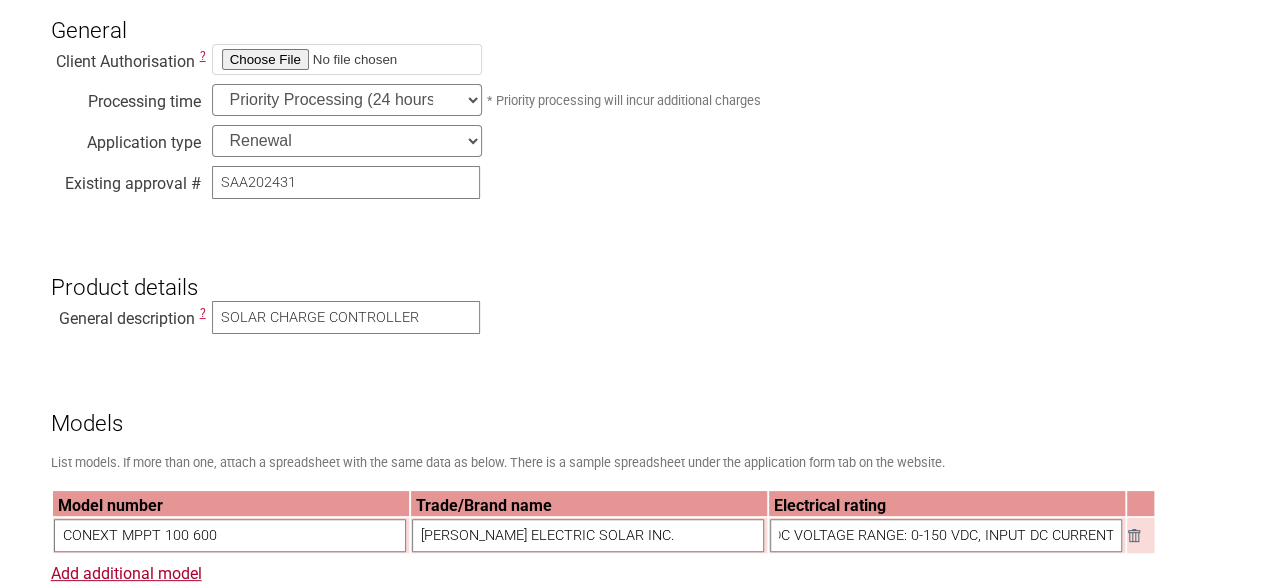 scroll, scrollTop: 0, scrollLeft: 0, axis: both 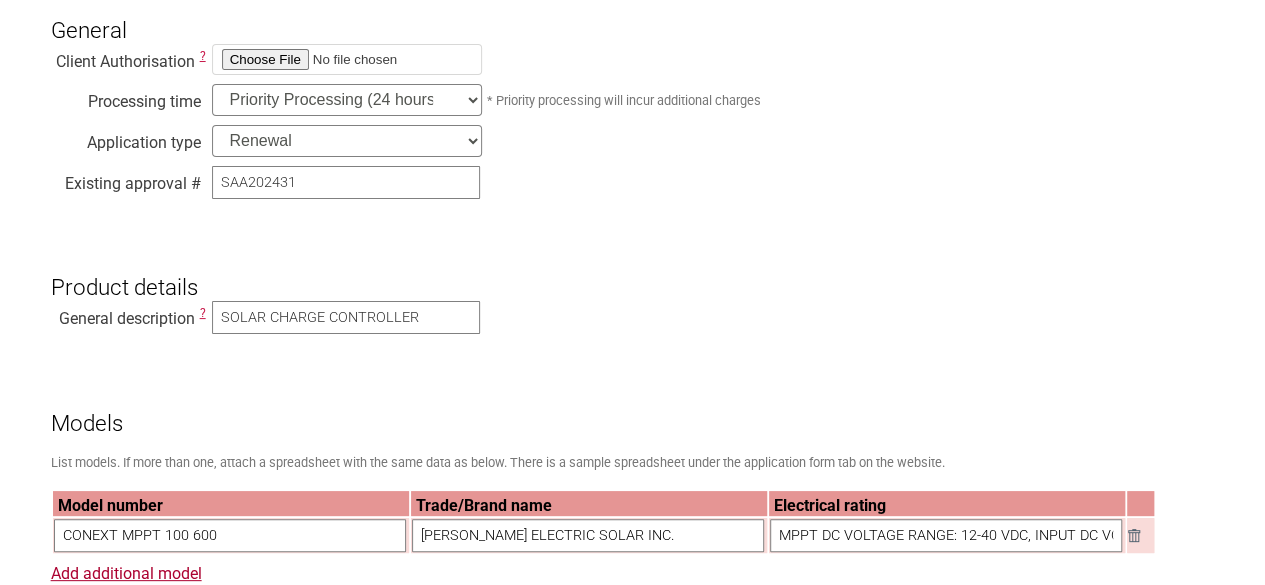 click on "Electrical rating" at bounding box center (947, 503) 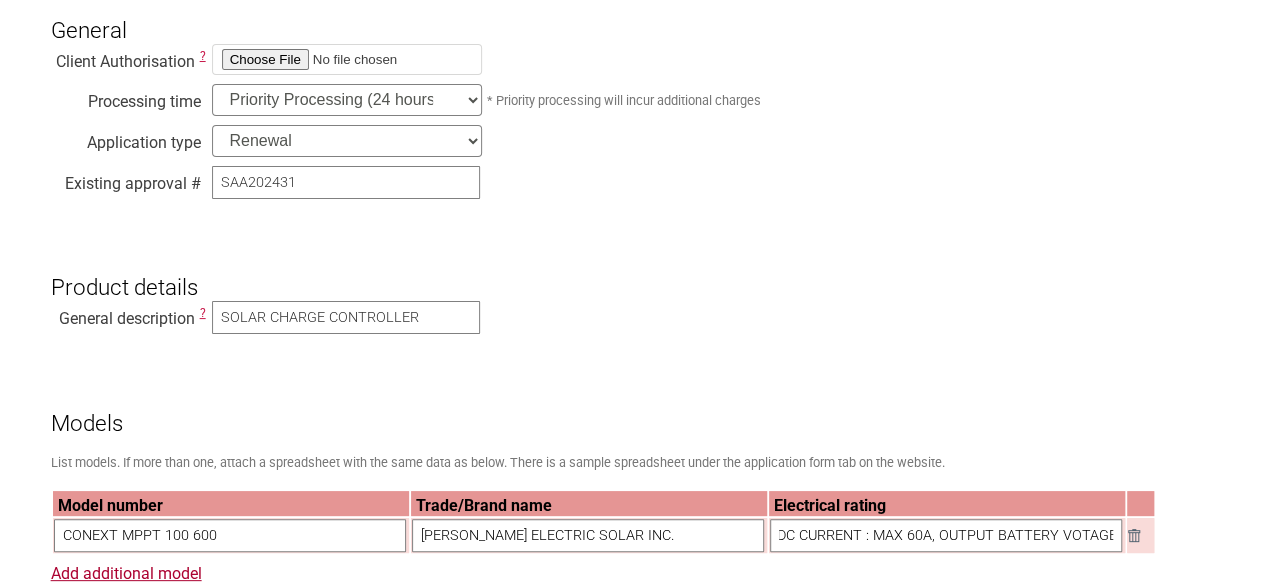 scroll, scrollTop: 0, scrollLeft: 558, axis: horizontal 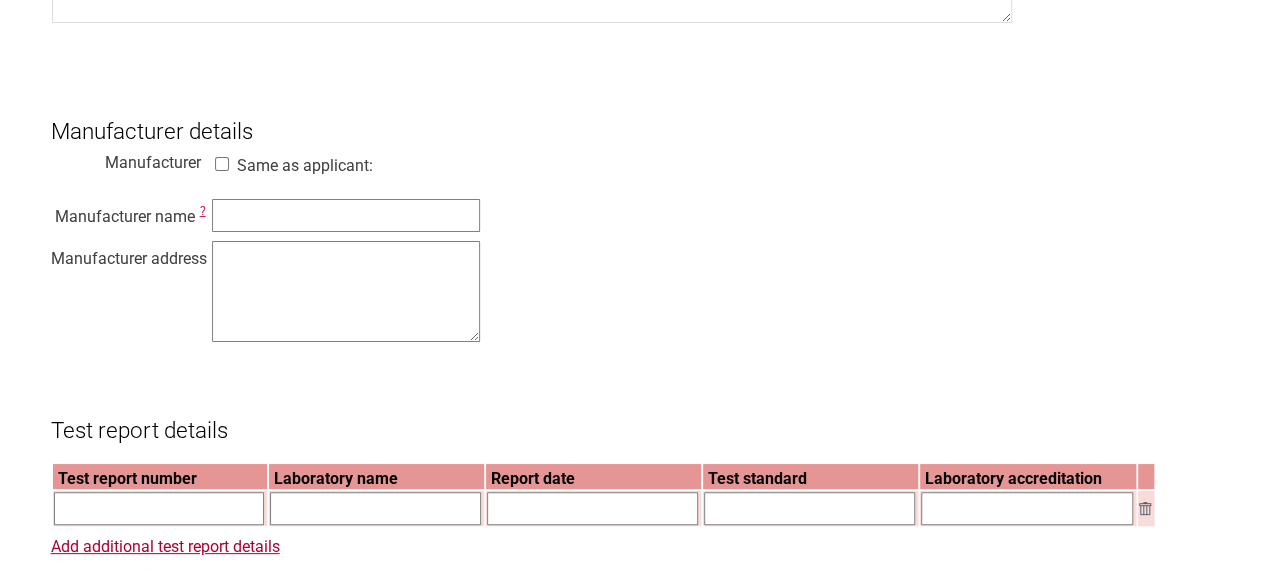 type on "MPPT DC VOLTAGE RANGE: 12-40 VDC, INPUT DC VOLTAGE RANGE: 0-150 VDC, INPUT DC CURRENT : MAX 60A, OUTPUT BATTERY VOTAGE : nom. 12, 24, 36, 48 60 VDC, OUTPUT BATTERY CURRENT: MAX 60A" 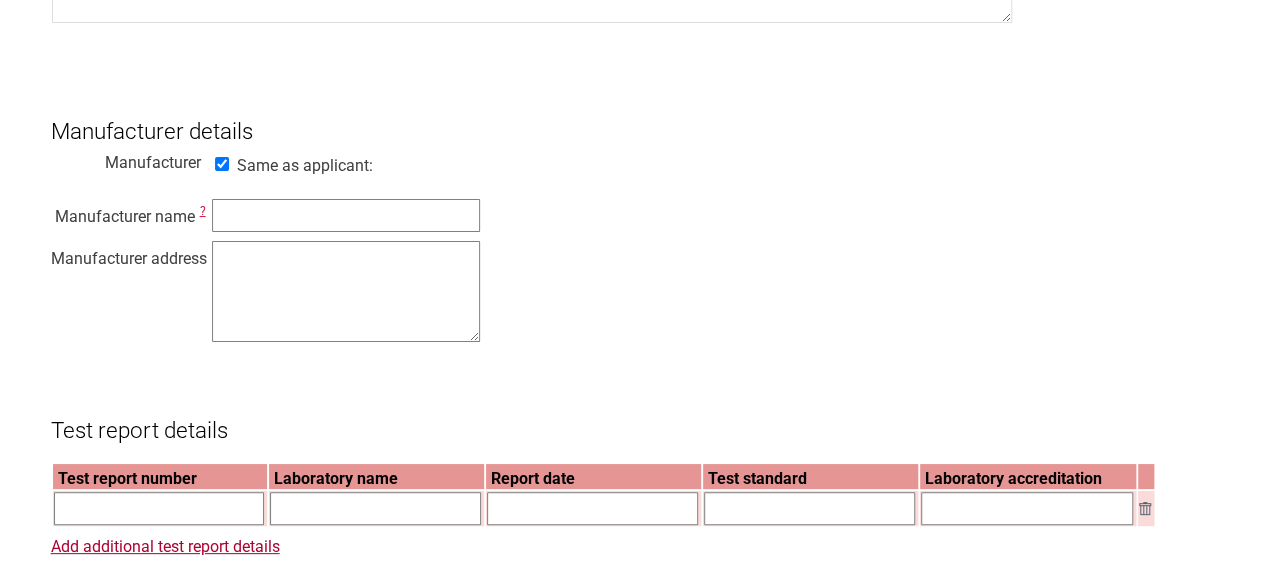 scroll, scrollTop: 0, scrollLeft: 0, axis: both 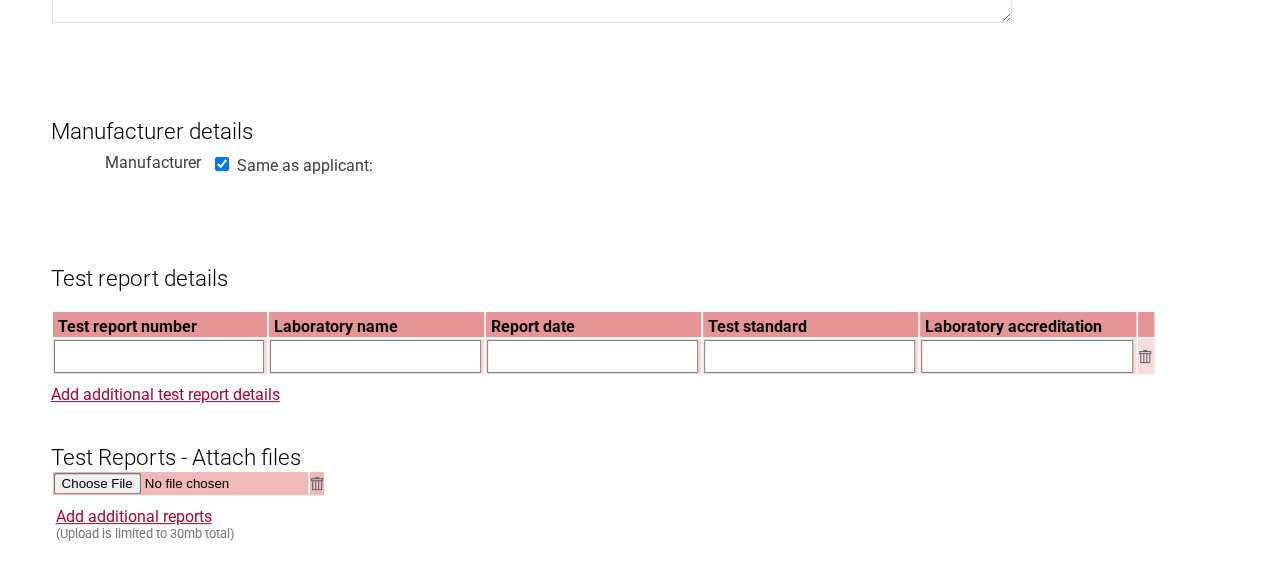 click on "Test Reports - Attach files" at bounding box center (633, 440) 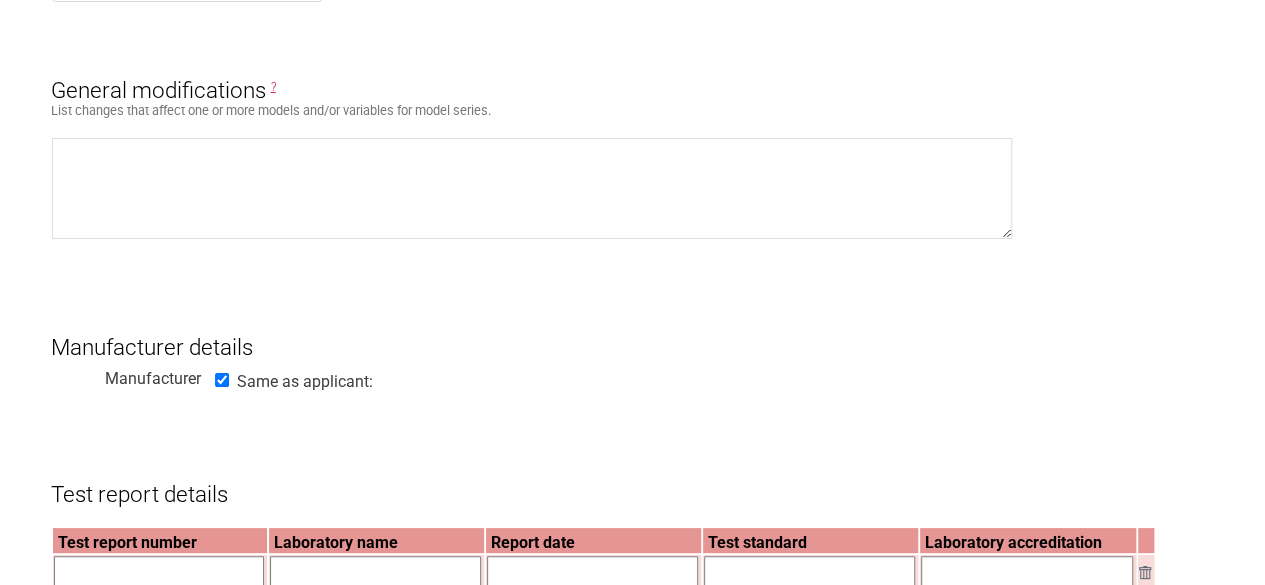 scroll, scrollTop: 1218, scrollLeft: 0, axis: vertical 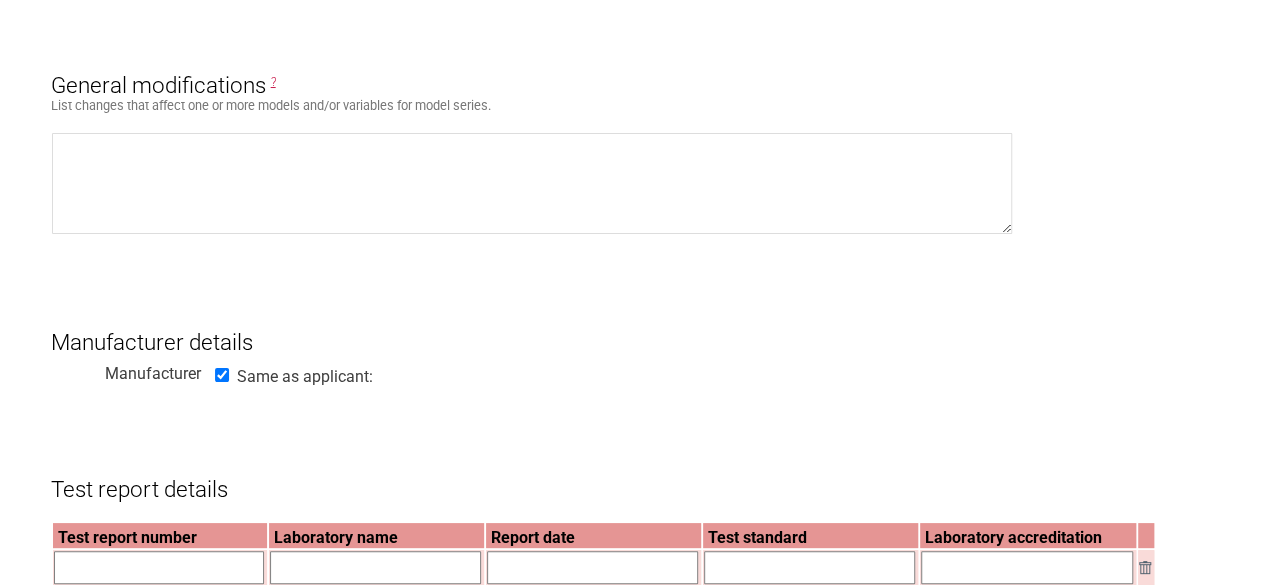 click on "Manufacturer details" at bounding box center (633, 325) 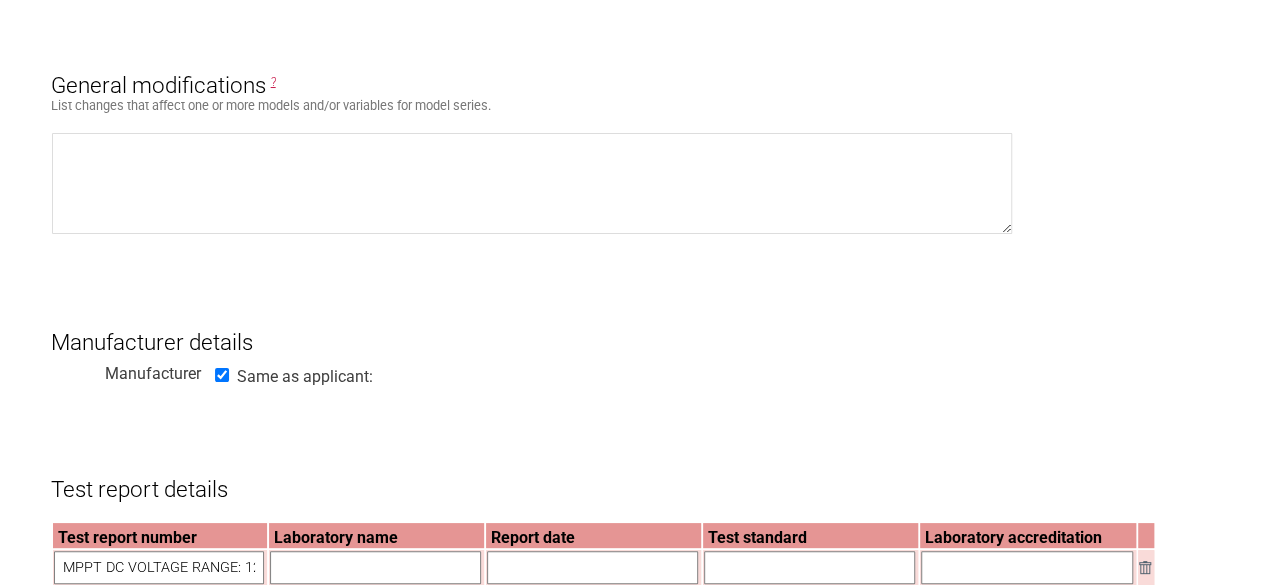 scroll, scrollTop: 0, scrollLeft: 55, axis: horizontal 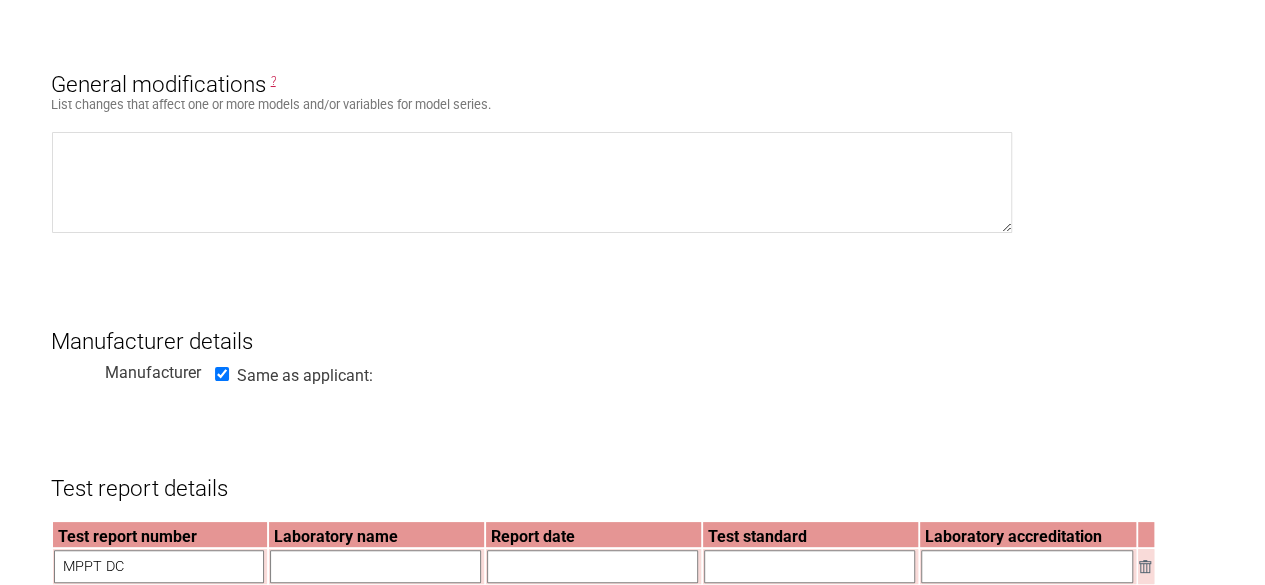 type on "MPPT" 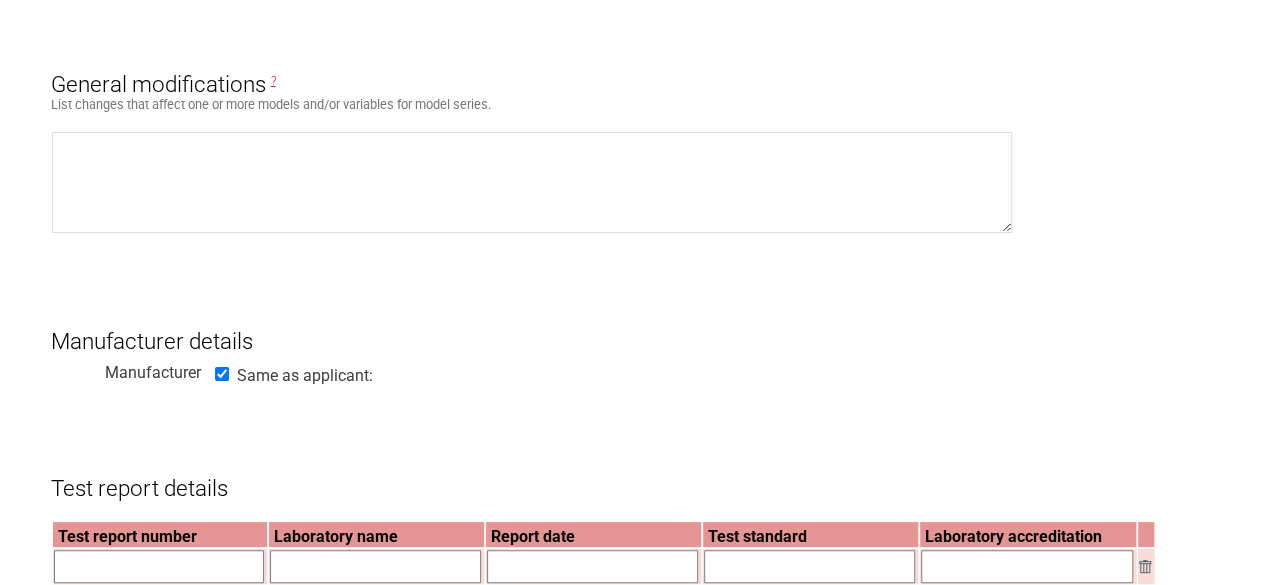 paste on "MPPT DC VOLTAGE RANGE: 12-40 VDC" 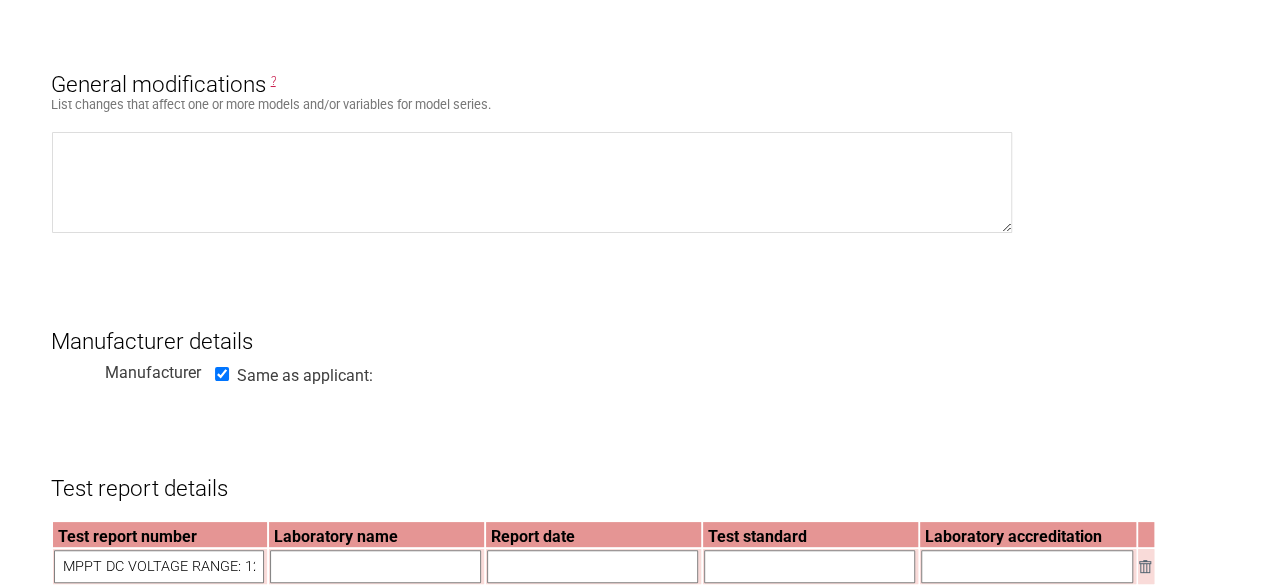 scroll, scrollTop: 0, scrollLeft: 55, axis: horizontal 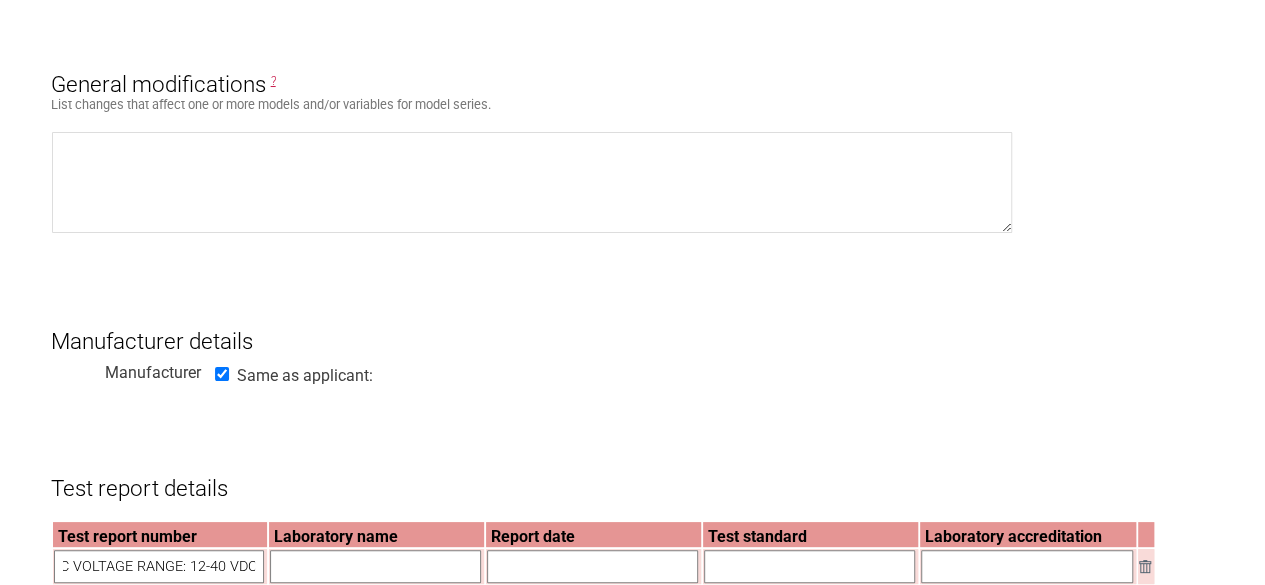 type 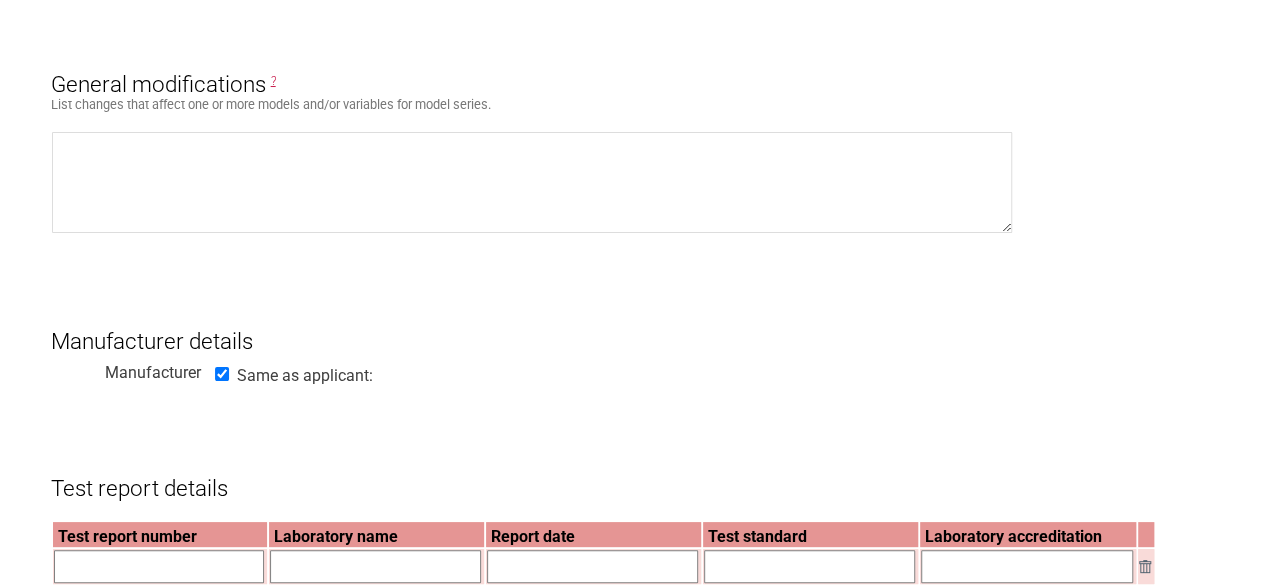scroll, scrollTop: 0, scrollLeft: 0, axis: both 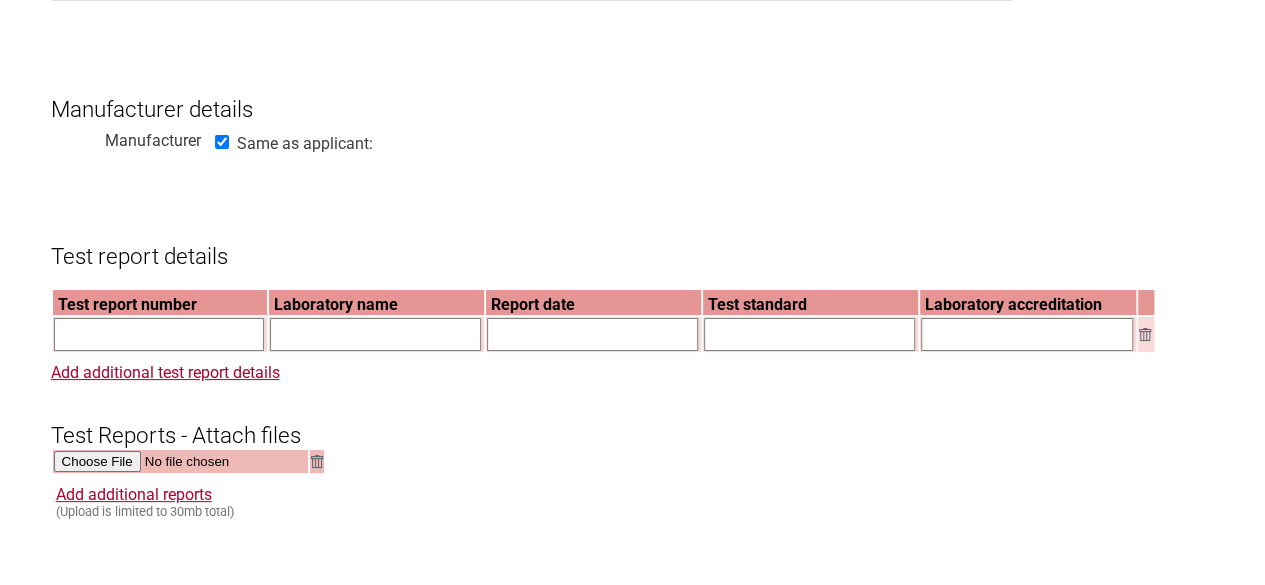 click on "Test Reports - Attach files" at bounding box center [633, 418] 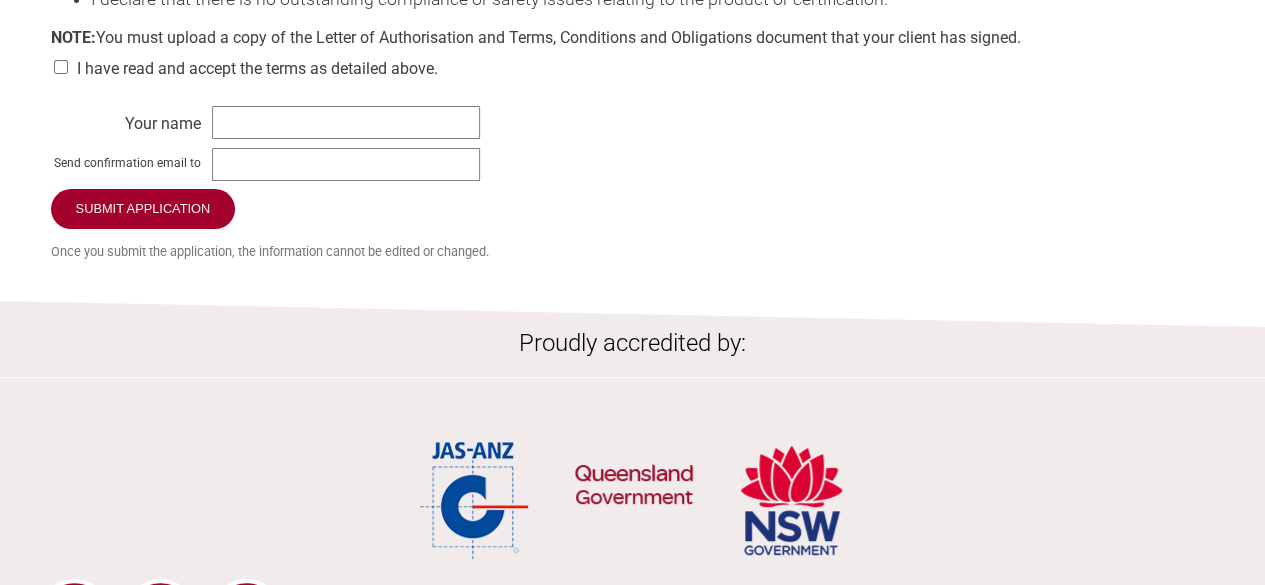 scroll, scrollTop: 2475, scrollLeft: 0, axis: vertical 